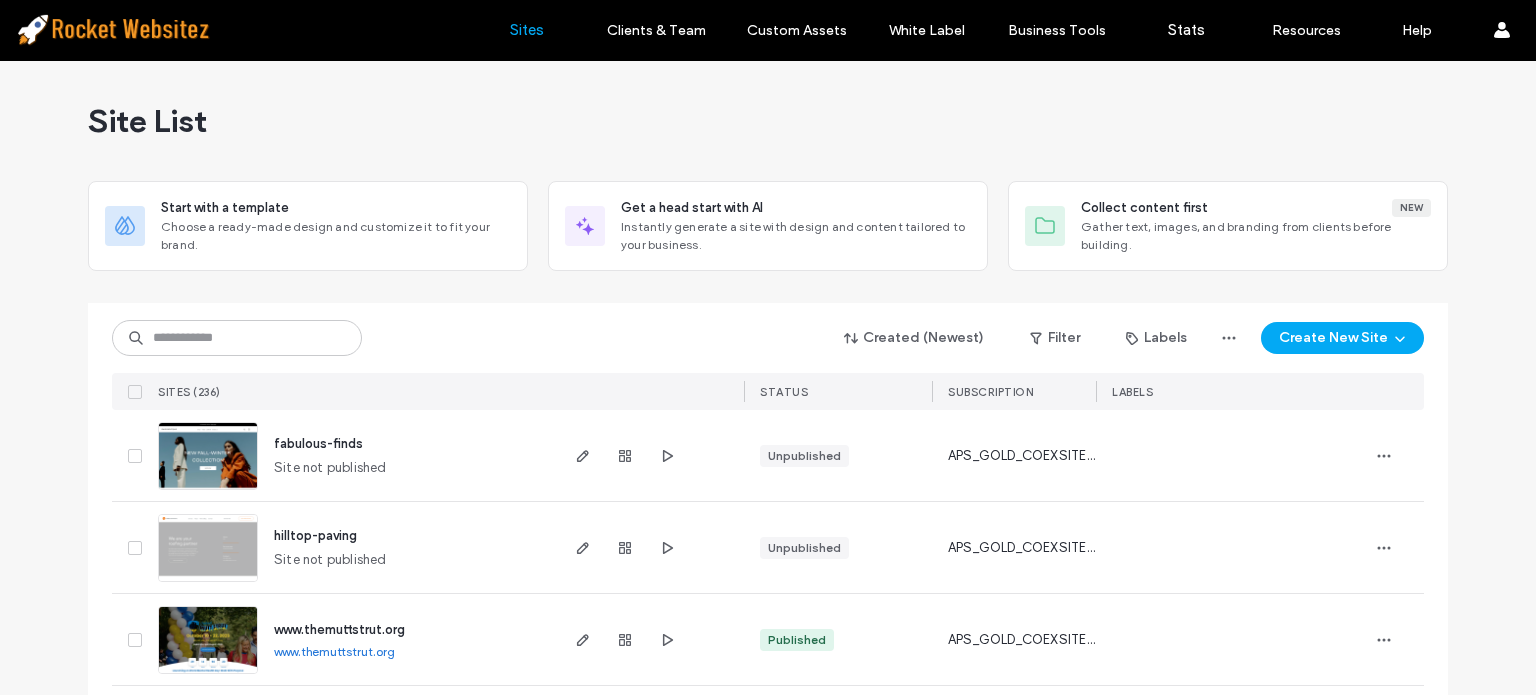 scroll, scrollTop: 0, scrollLeft: 0, axis: both 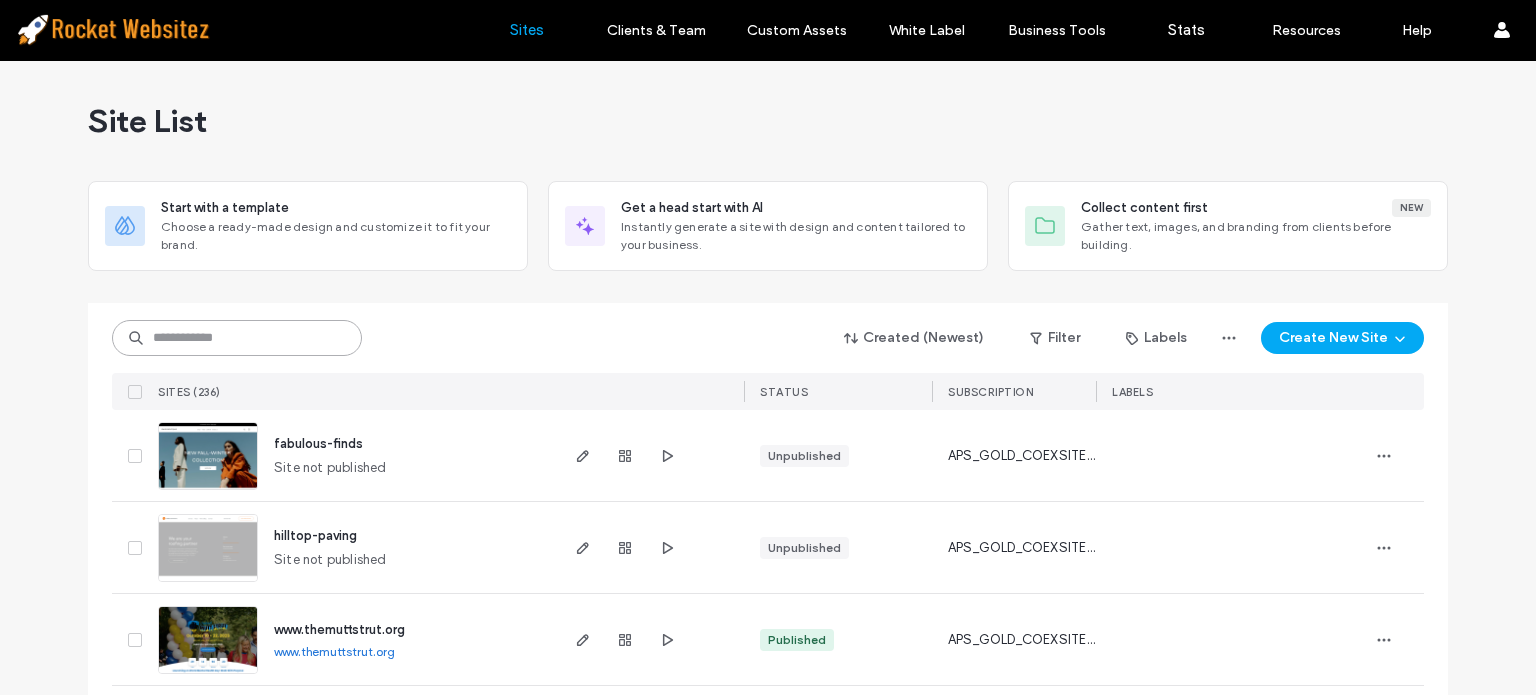 click at bounding box center [237, 338] 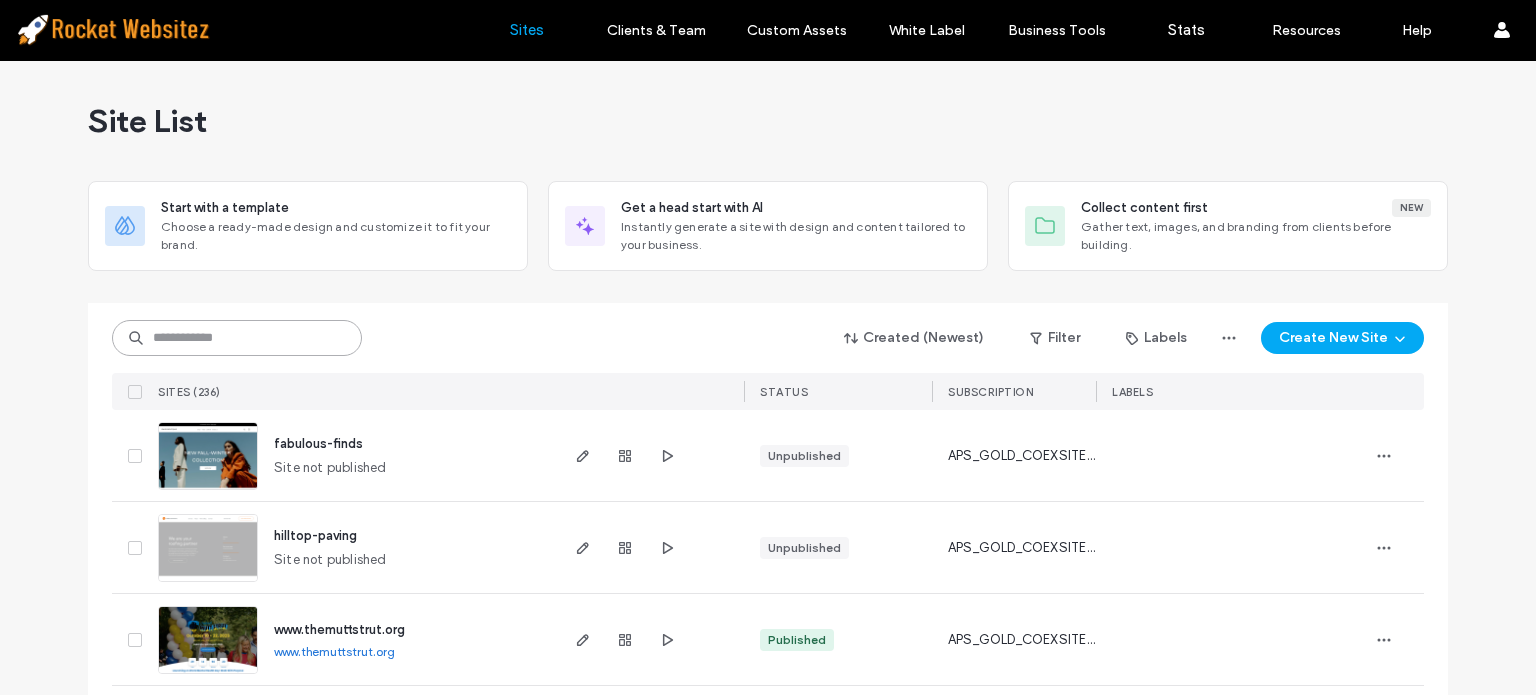 click at bounding box center (237, 338) 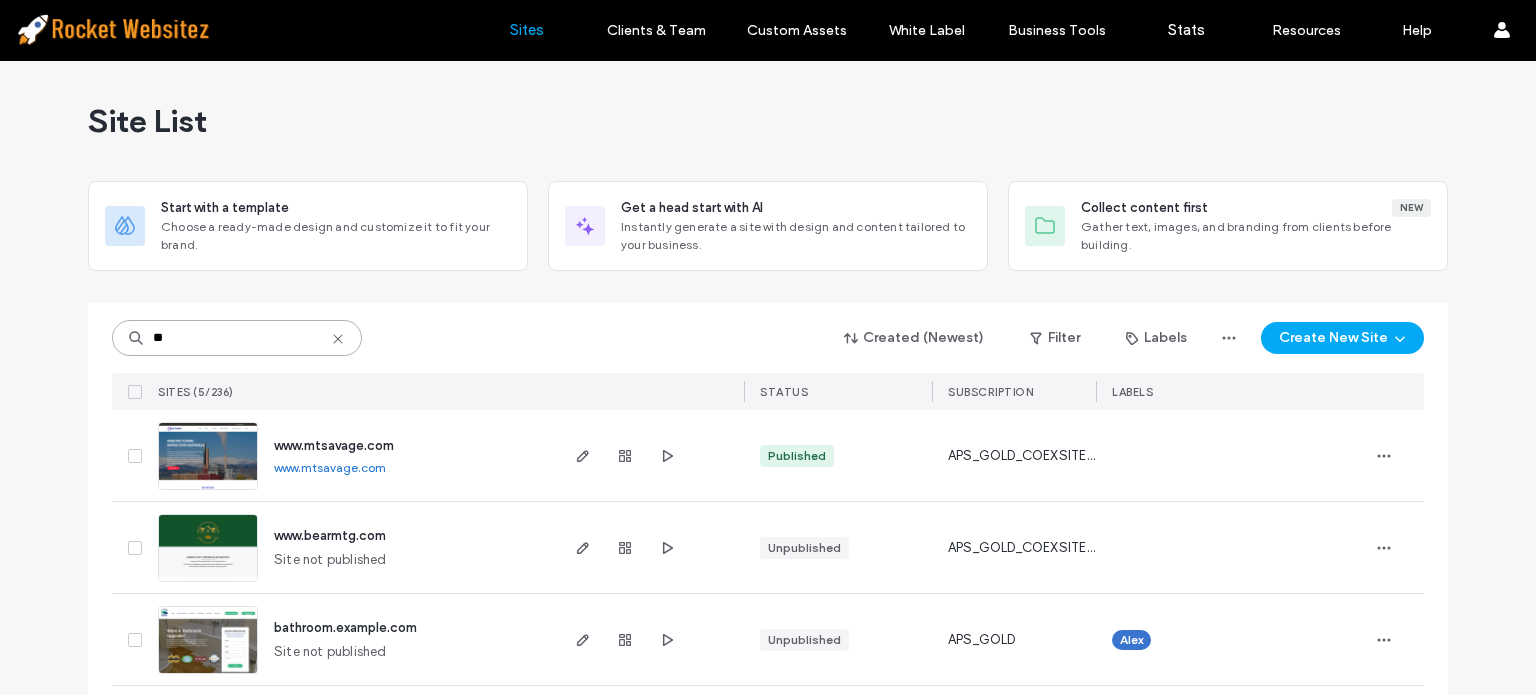 scroll, scrollTop: 198, scrollLeft: 0, axis: vertical 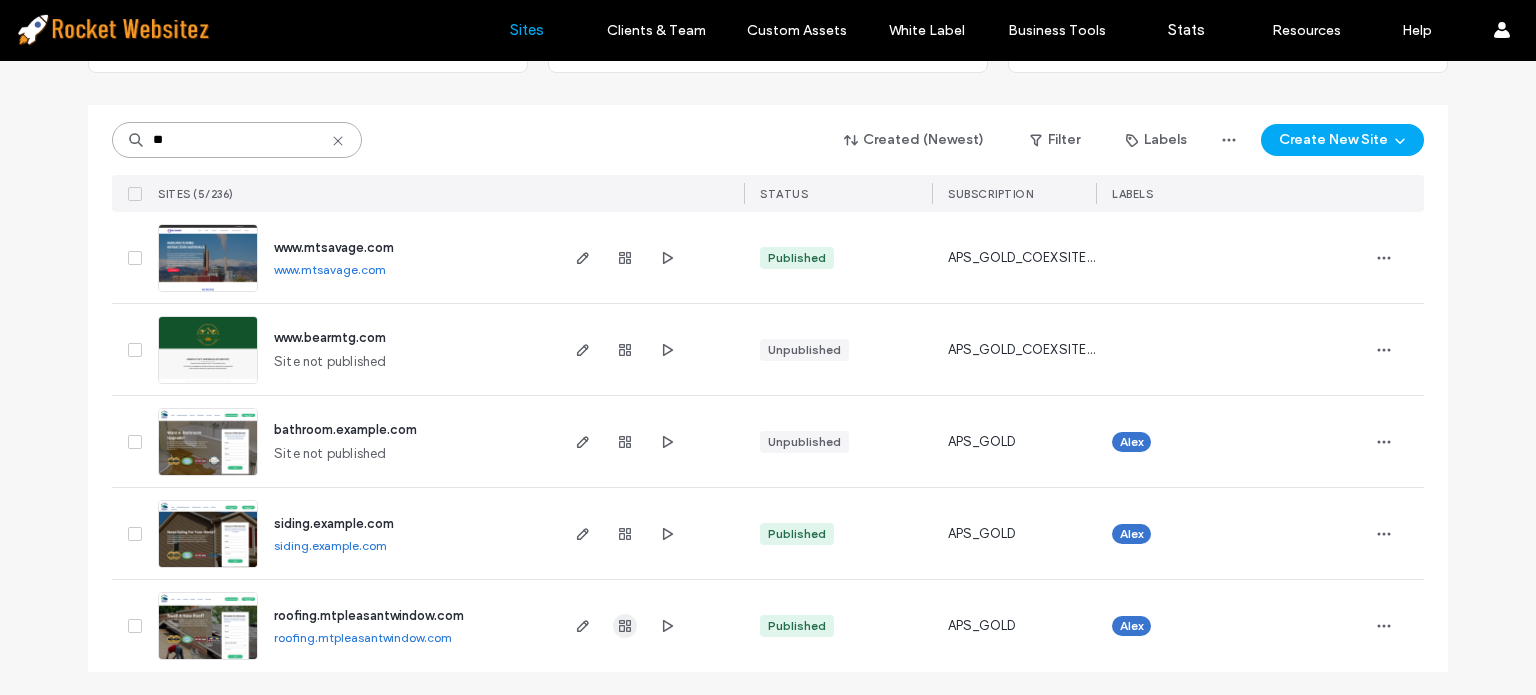 type on "**" 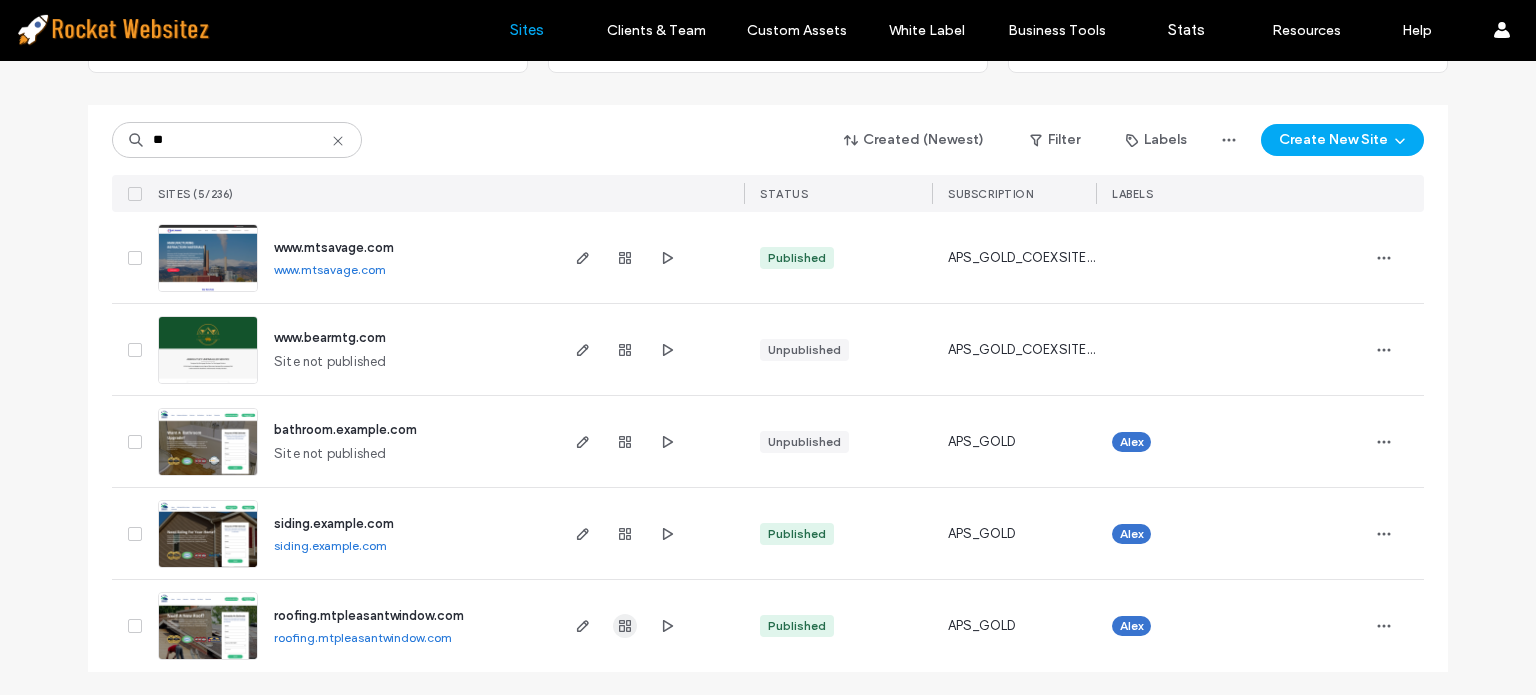 click at bounding box center (625, 626) 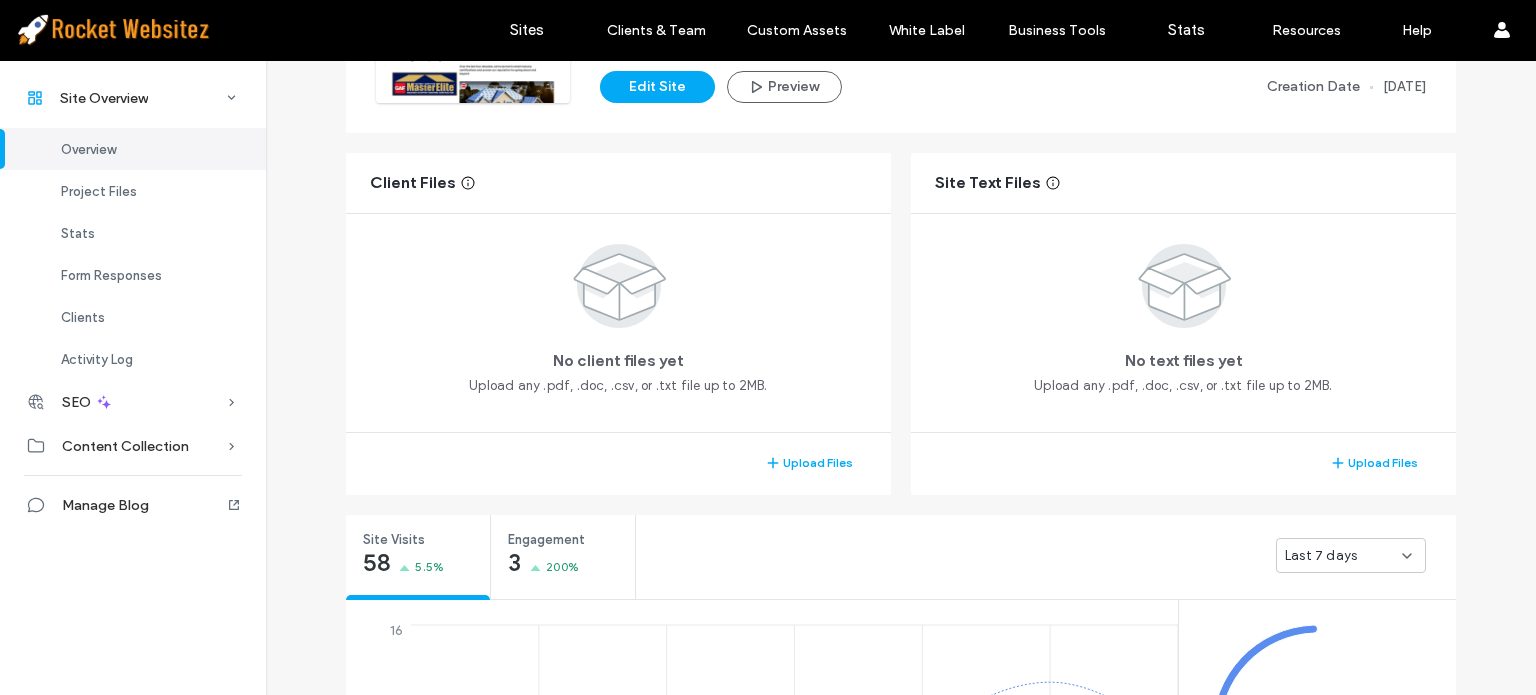 scroll, scrollTop: 300, scrollLeft: 0, axis: vertical 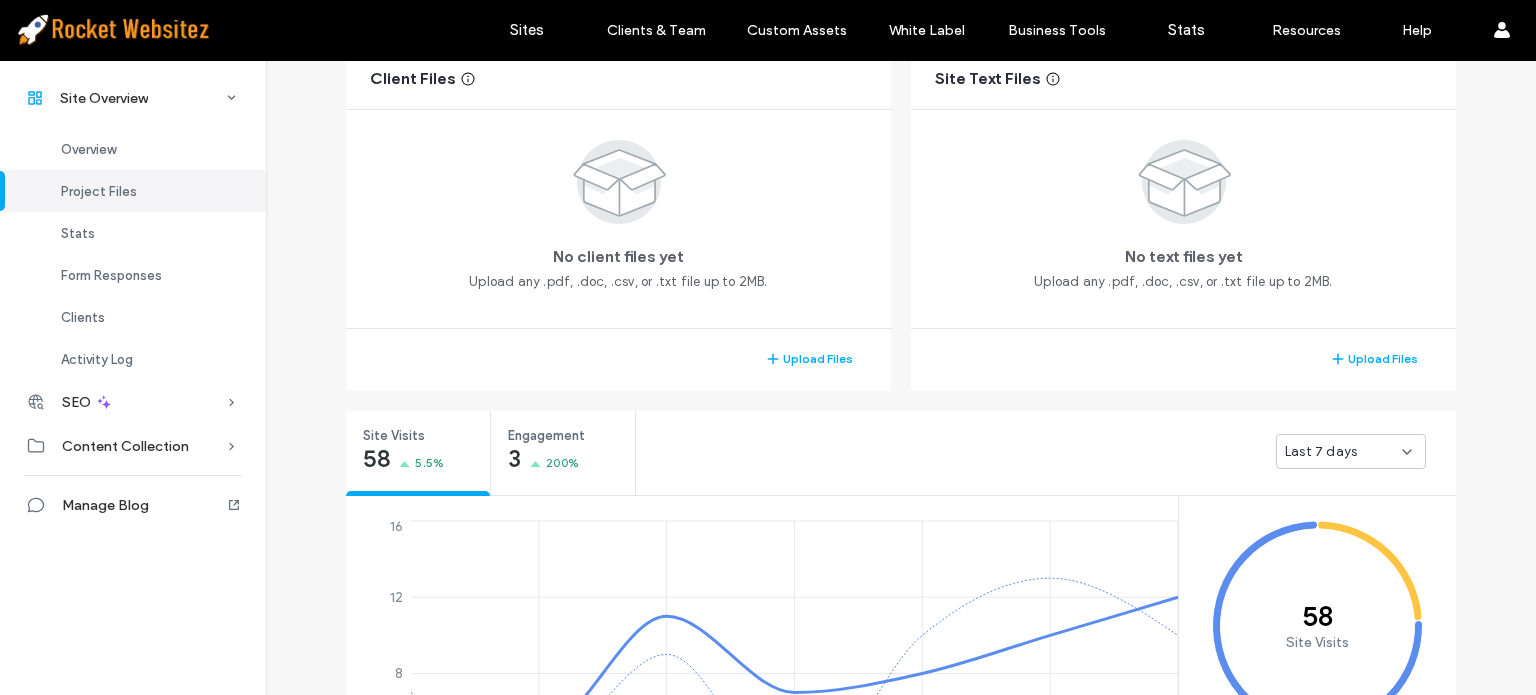 click on "Last 7 days" at bounding box center [1343, 452] 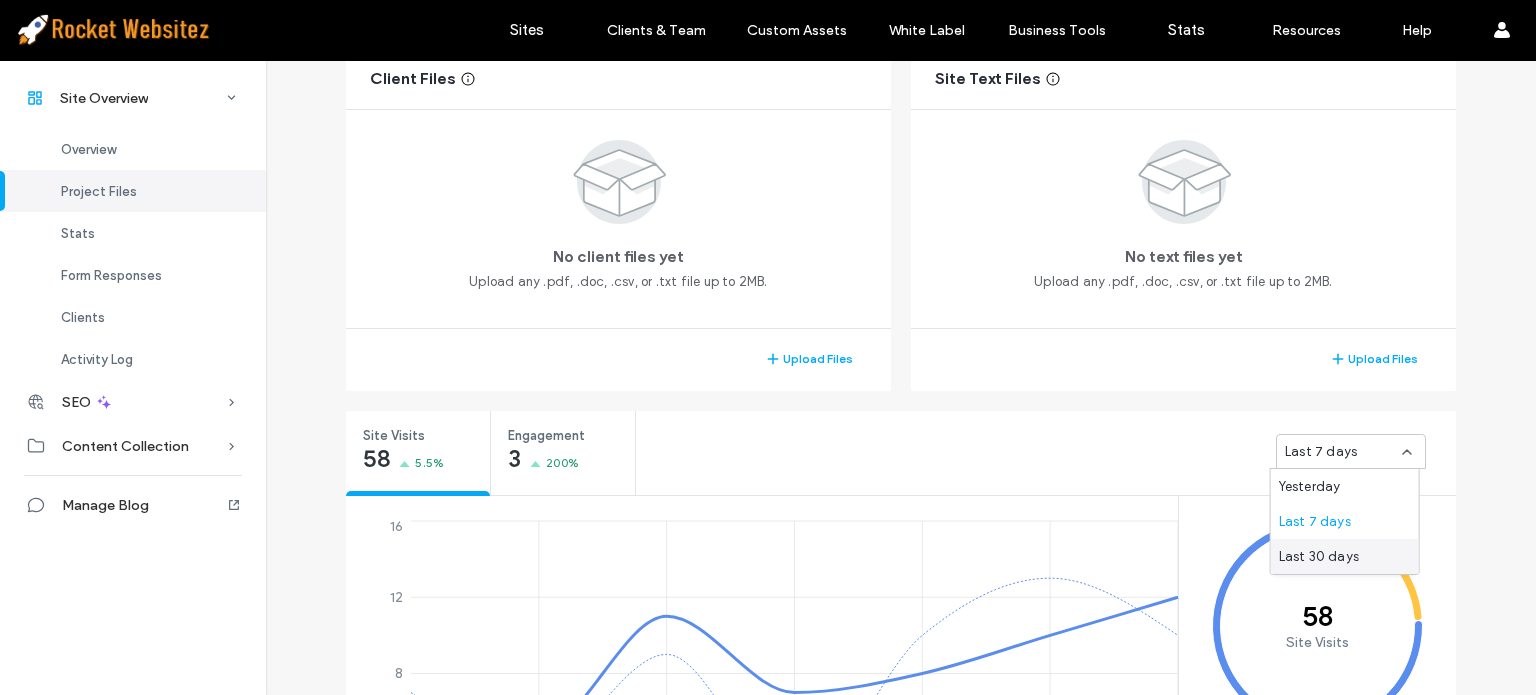 click on "Last 30 days" at bounding box center (1319, 557) 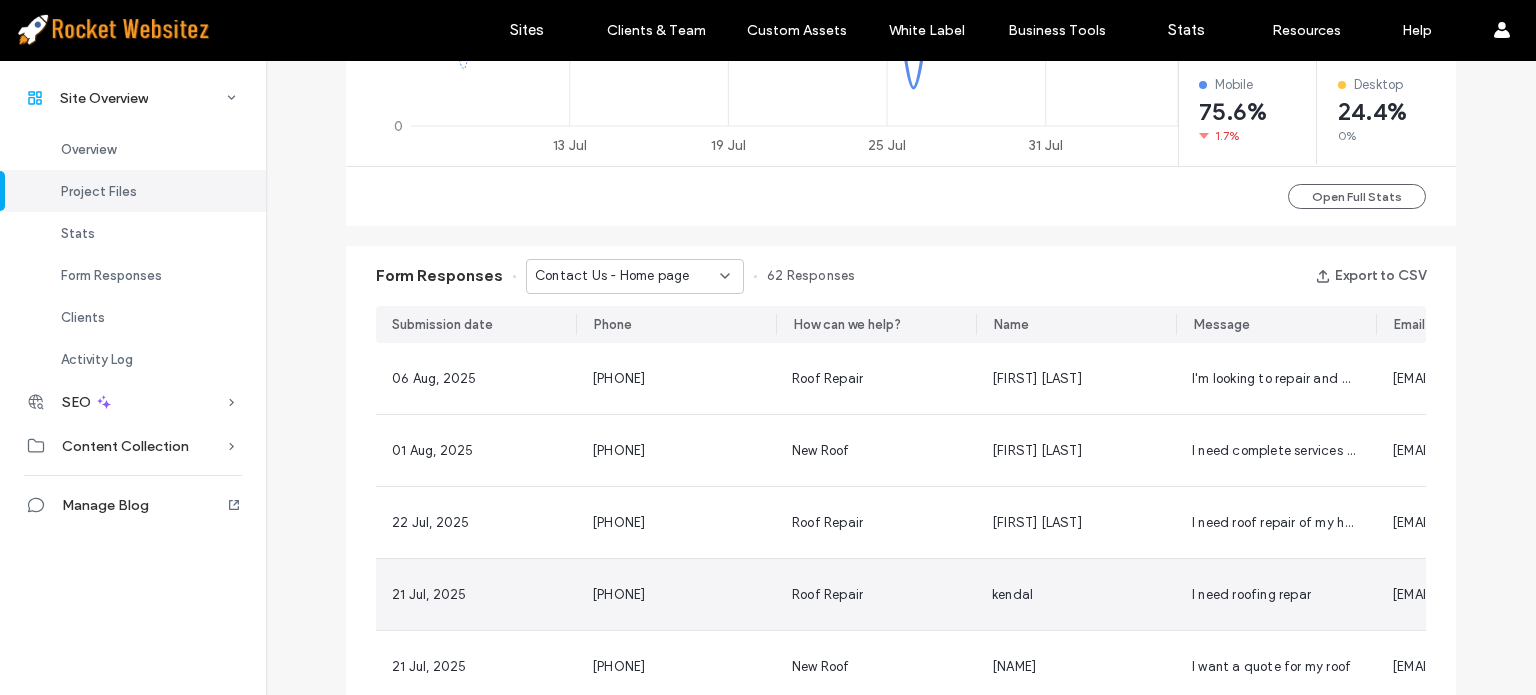 scroll, scrollTop: 1200, scrollLeft: 0, axis: vertical 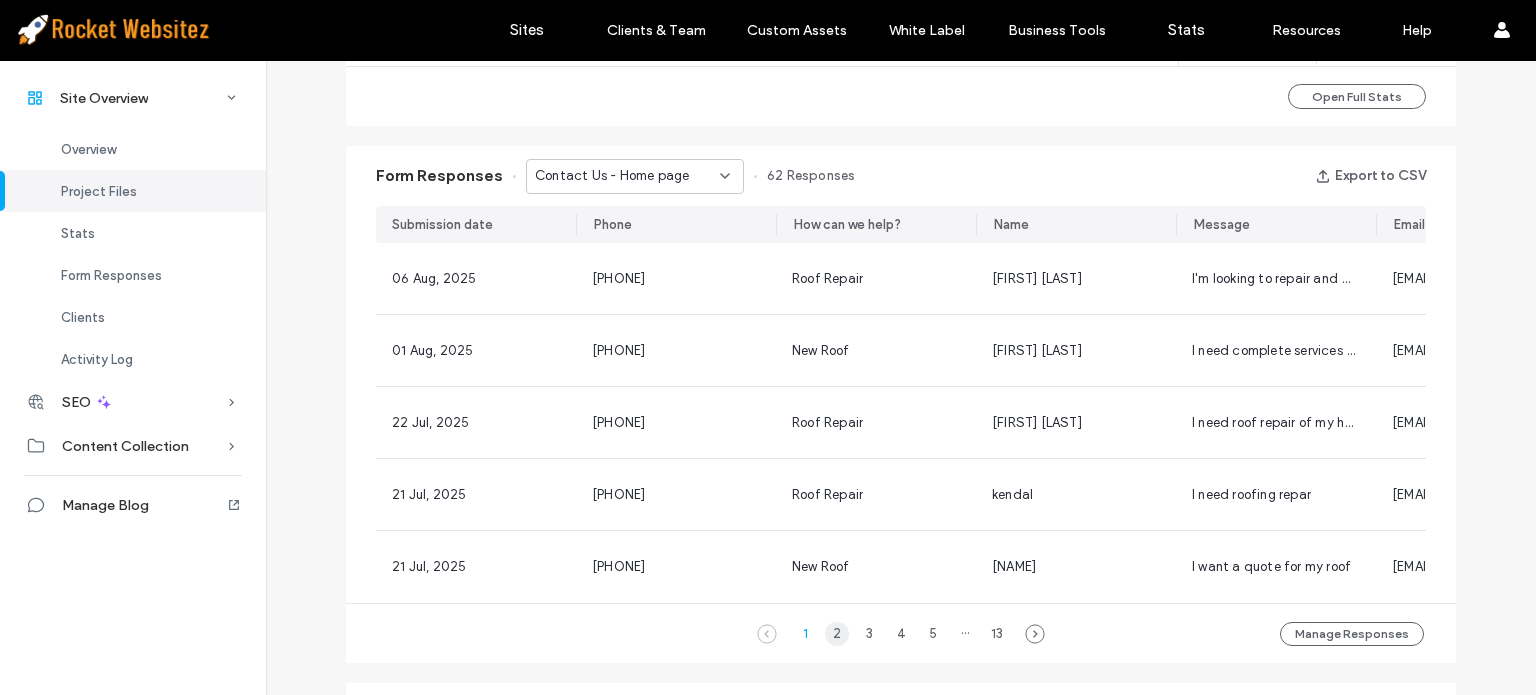 click on "2" at bounding box center [837, 634] 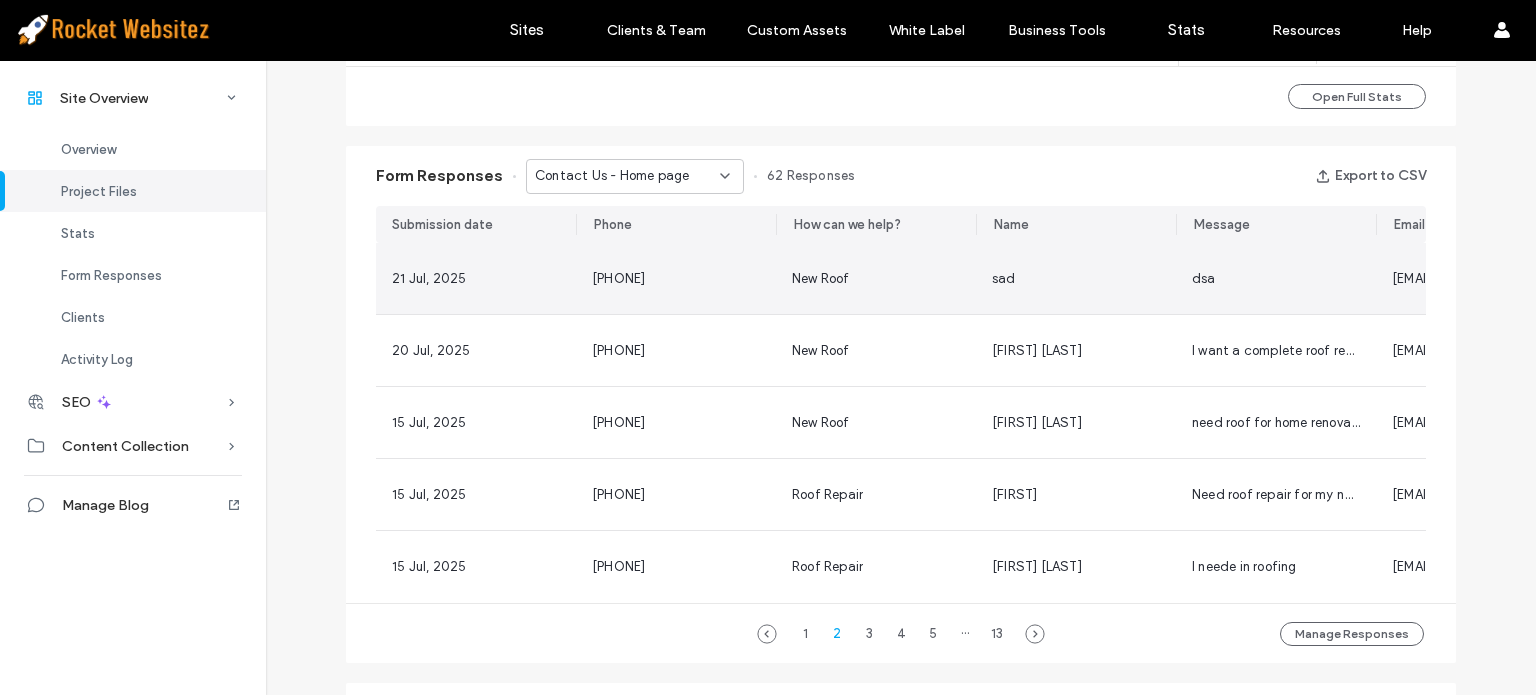 drag, startPoint x: 1210, startPoint y: 279, endPoint x: 867, endPoint y: 323, distance: 345.81064 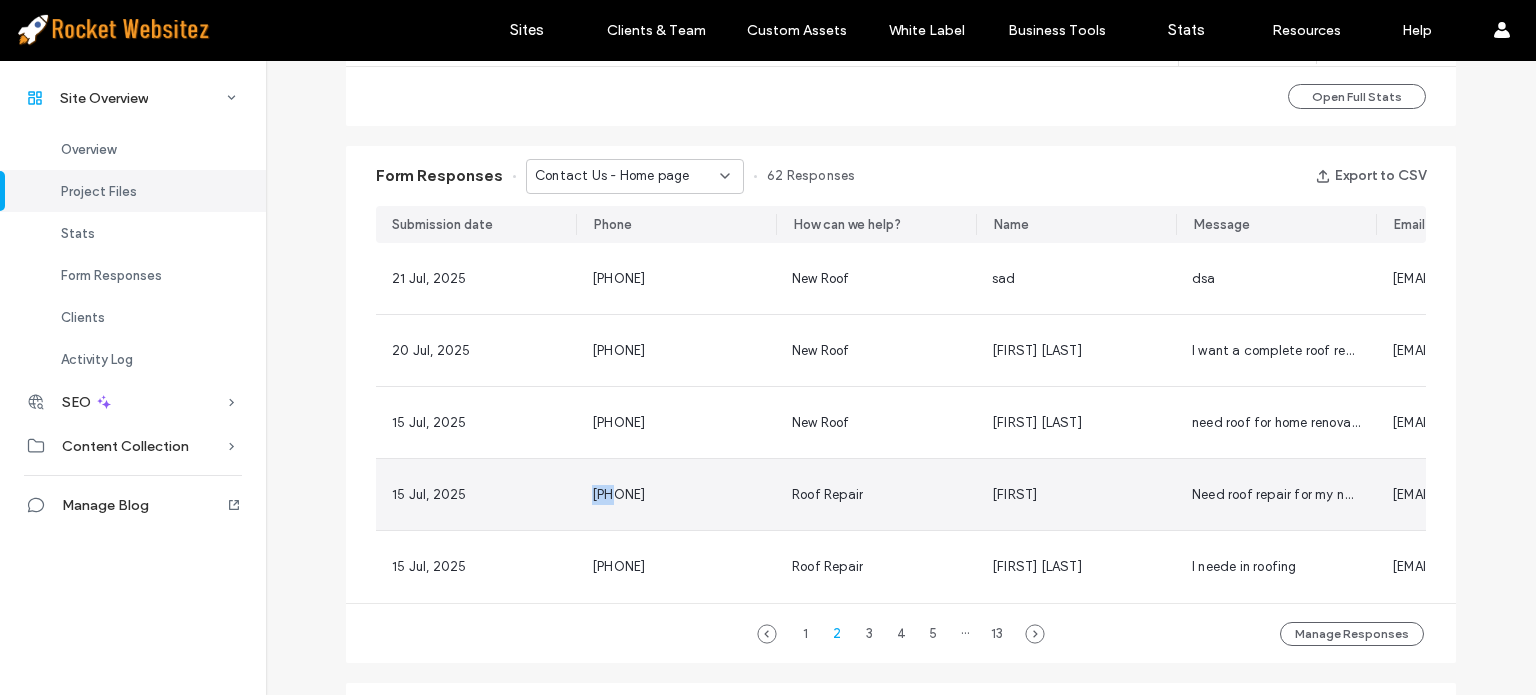drag, startPoint x: 576, startPoint y: 491, endPoint x: 609, endPoint y: 494, distance: 33.13608 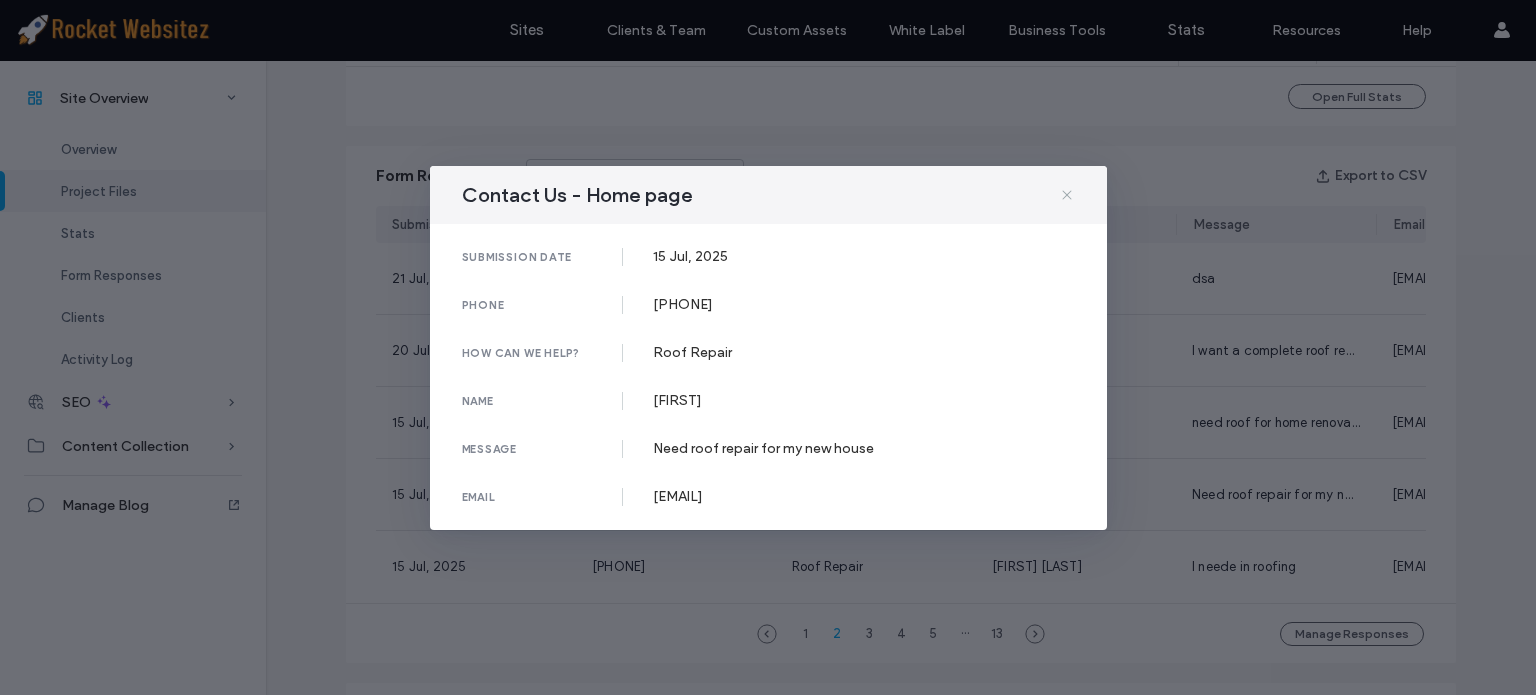 click 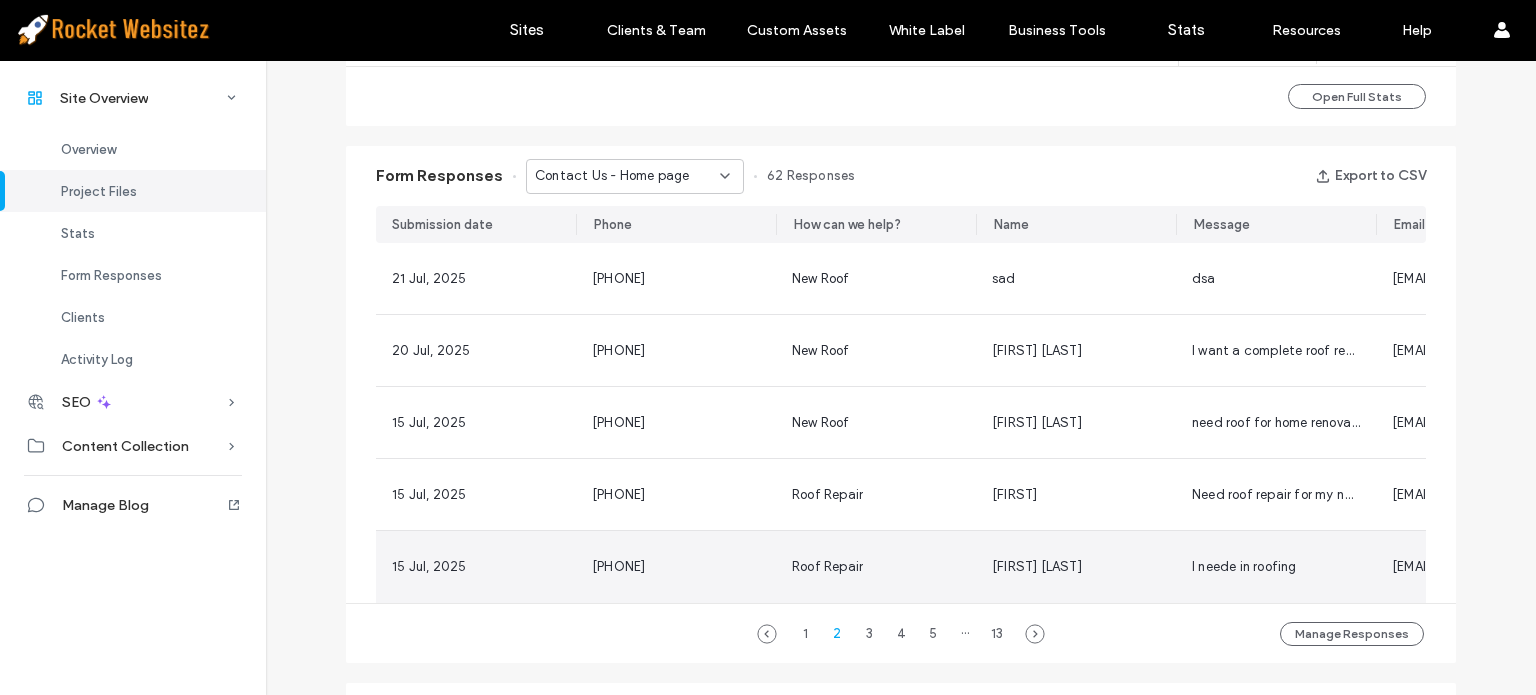 click on "I neede in roofing" at bounding box center [1276, 567] 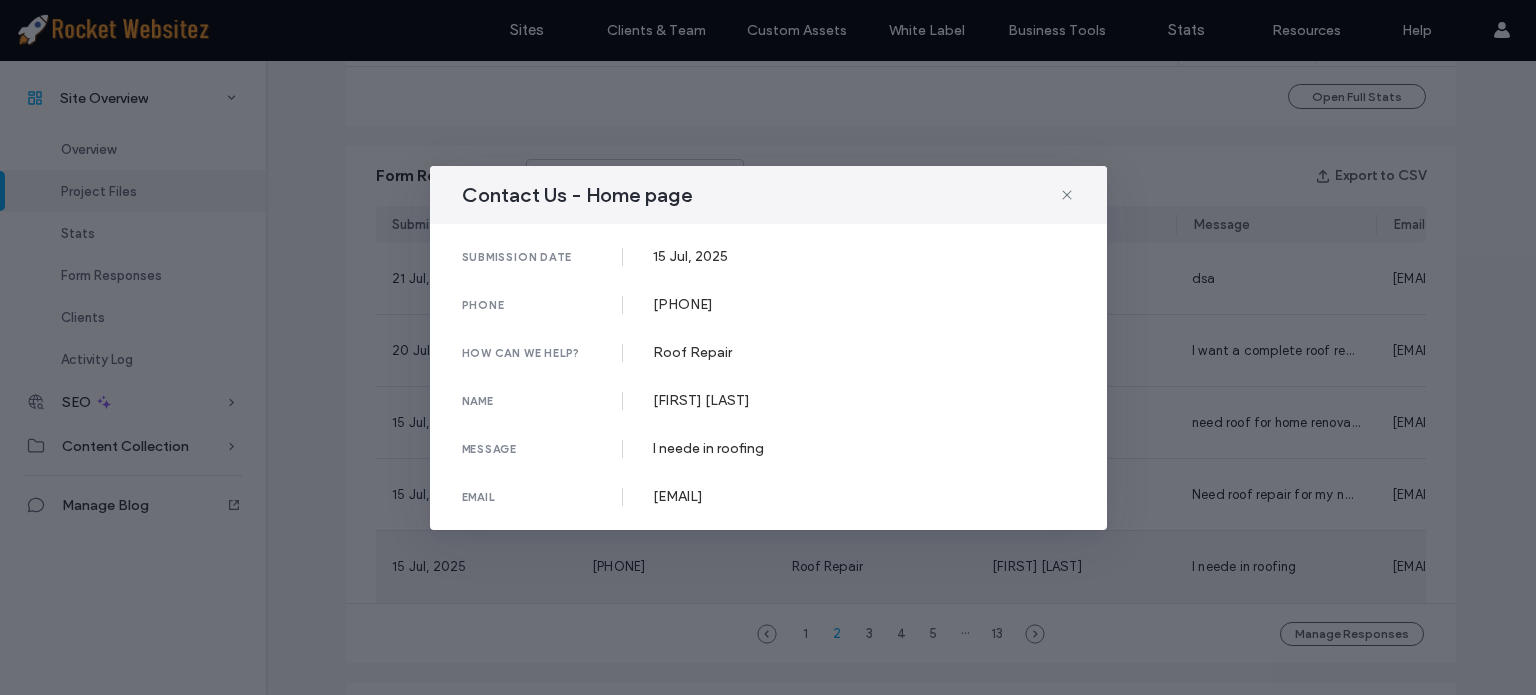 click on "Contact Us - Home page submission date [DATE] phone [PHONE] how can we help? Roof Repair name [FIRST] [LAST] message I neede in roofing email [EMAIL]" at bounding box center (768, 347) 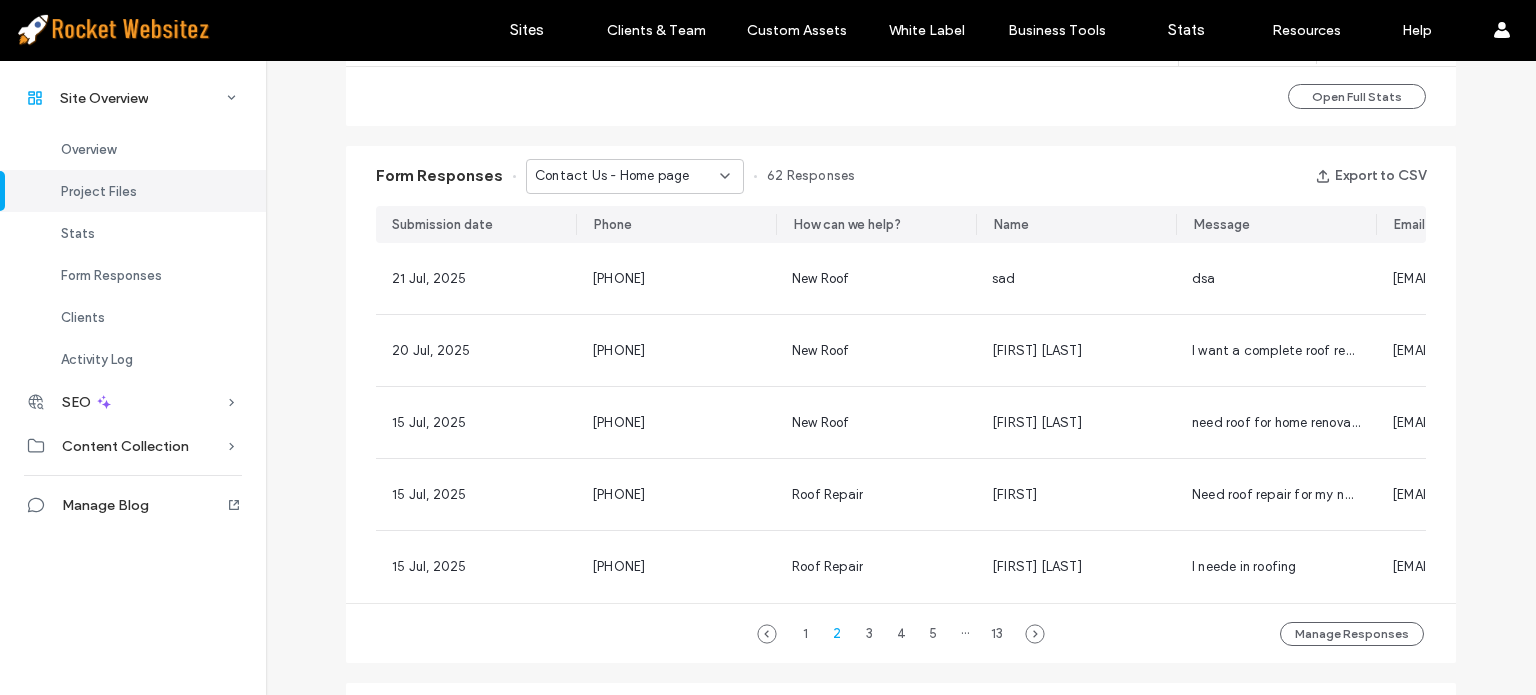 click on "1 2 3 4 5 ··· 13" at bounding box center [901, 634] 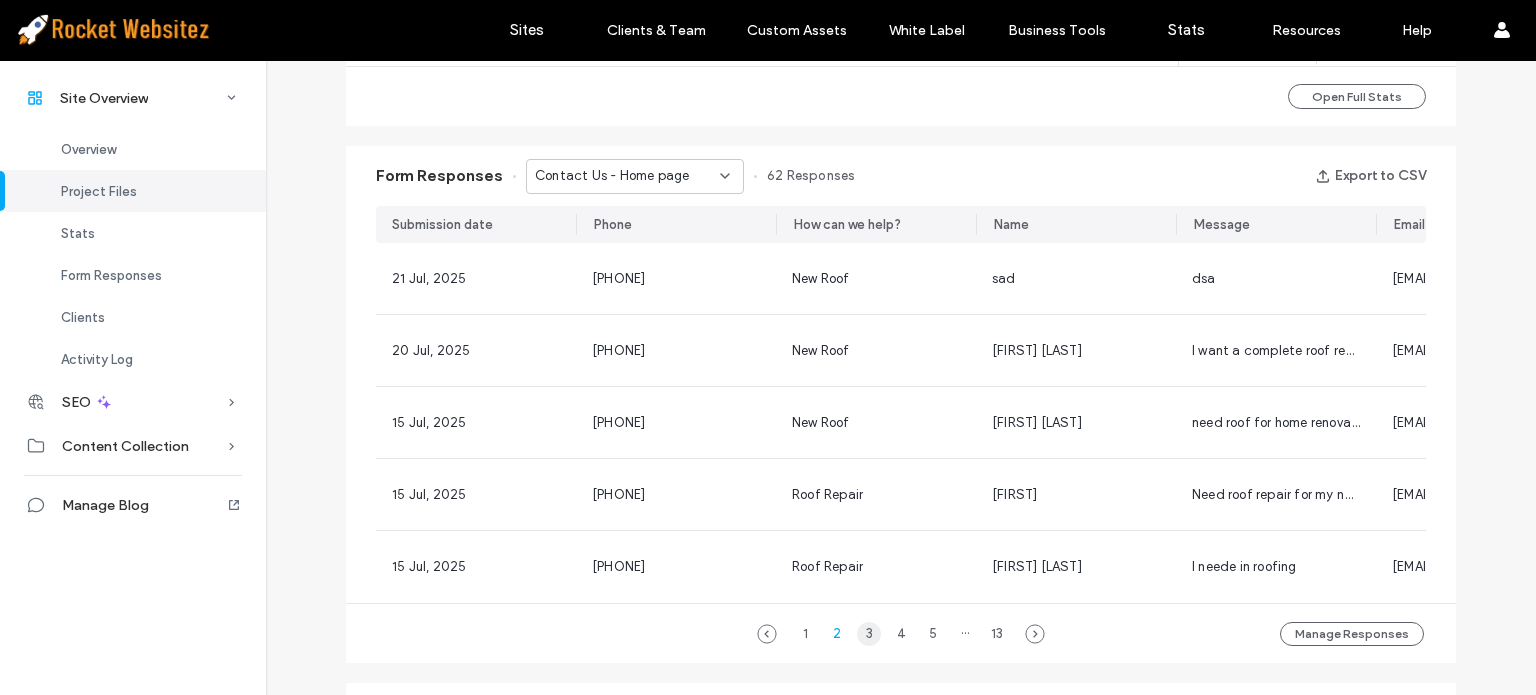 click on "3" at bounding box center [869, 634] 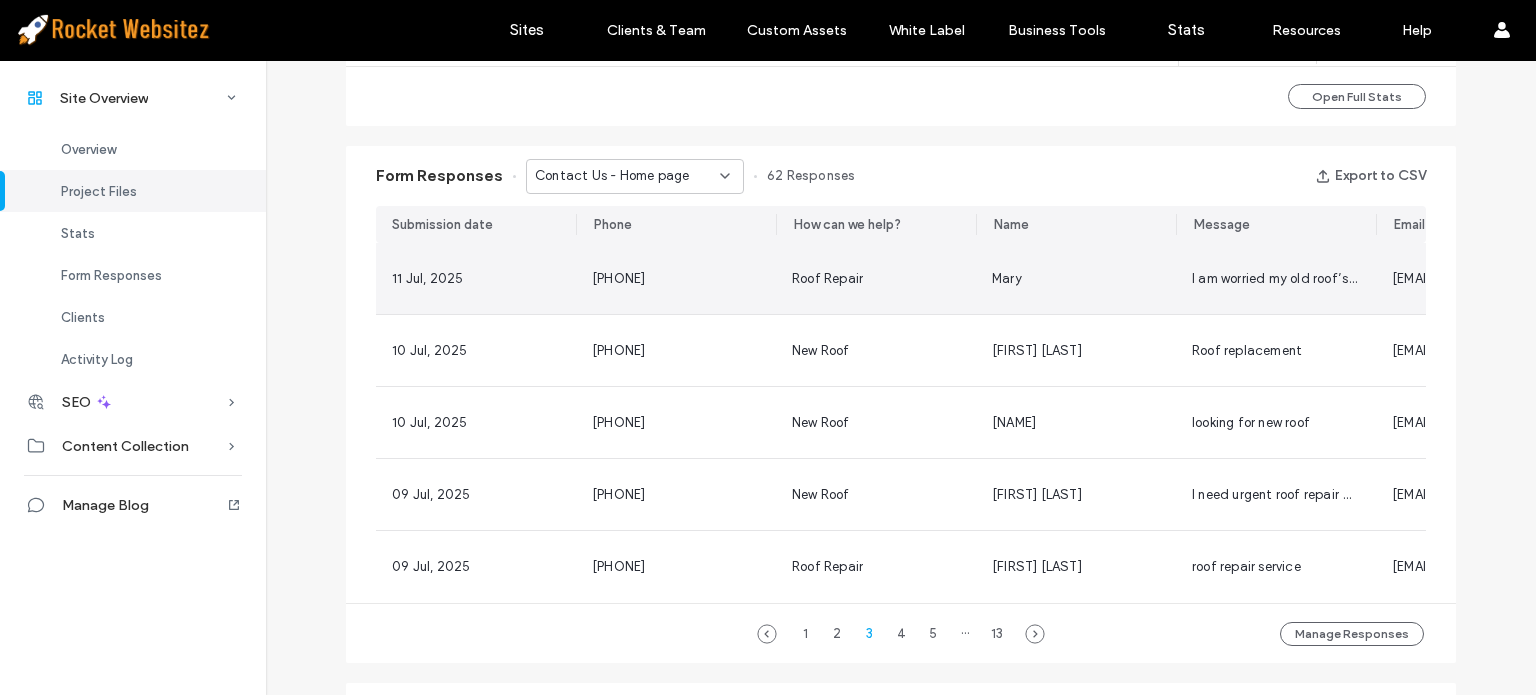 click on "I am worried my old roof’s hurting into an oven, I need a cooler roof for these hot summers" at bounding box center [1276, 278] 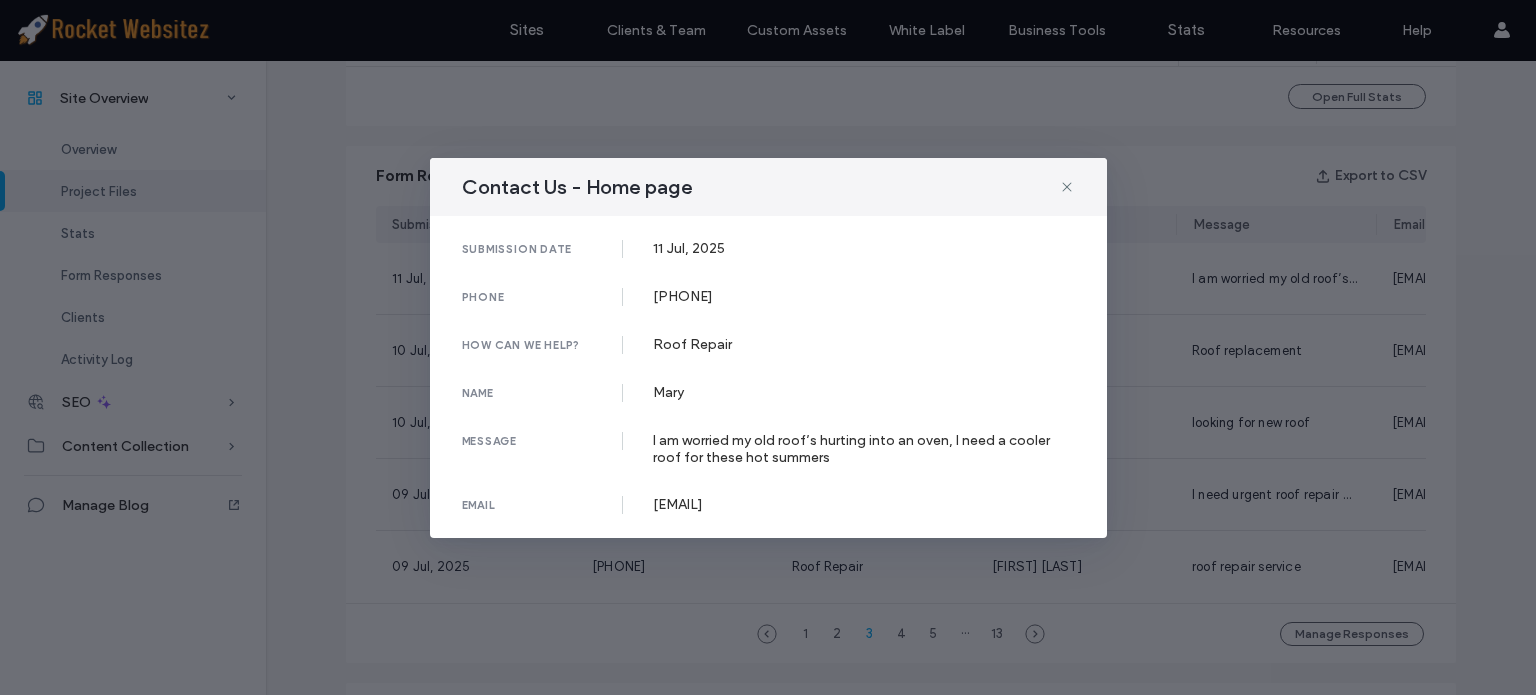 drag, startPoint x: 844, startPoint y: 501, endPoint x: 635, endPoint y: 503, distance: 209.00957 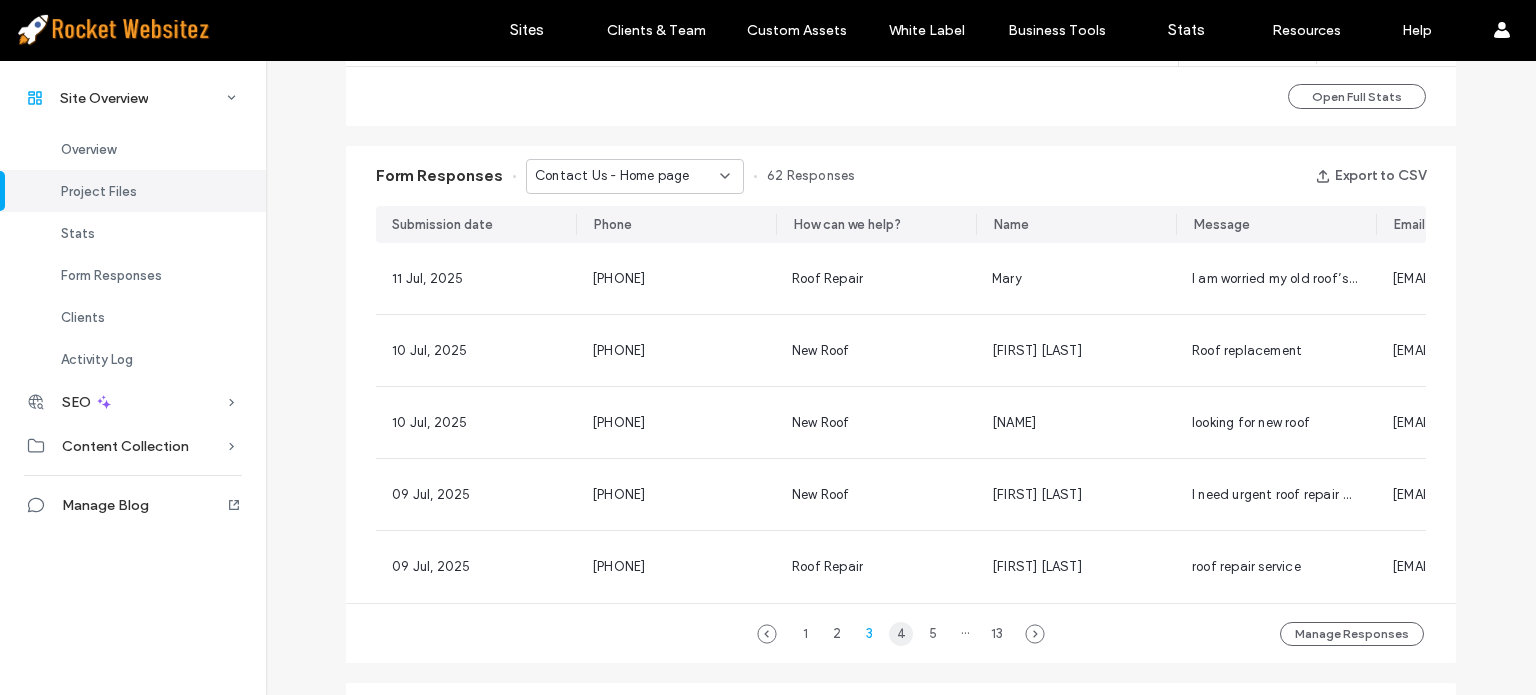 click on "4" at bounding box center (901, 634) 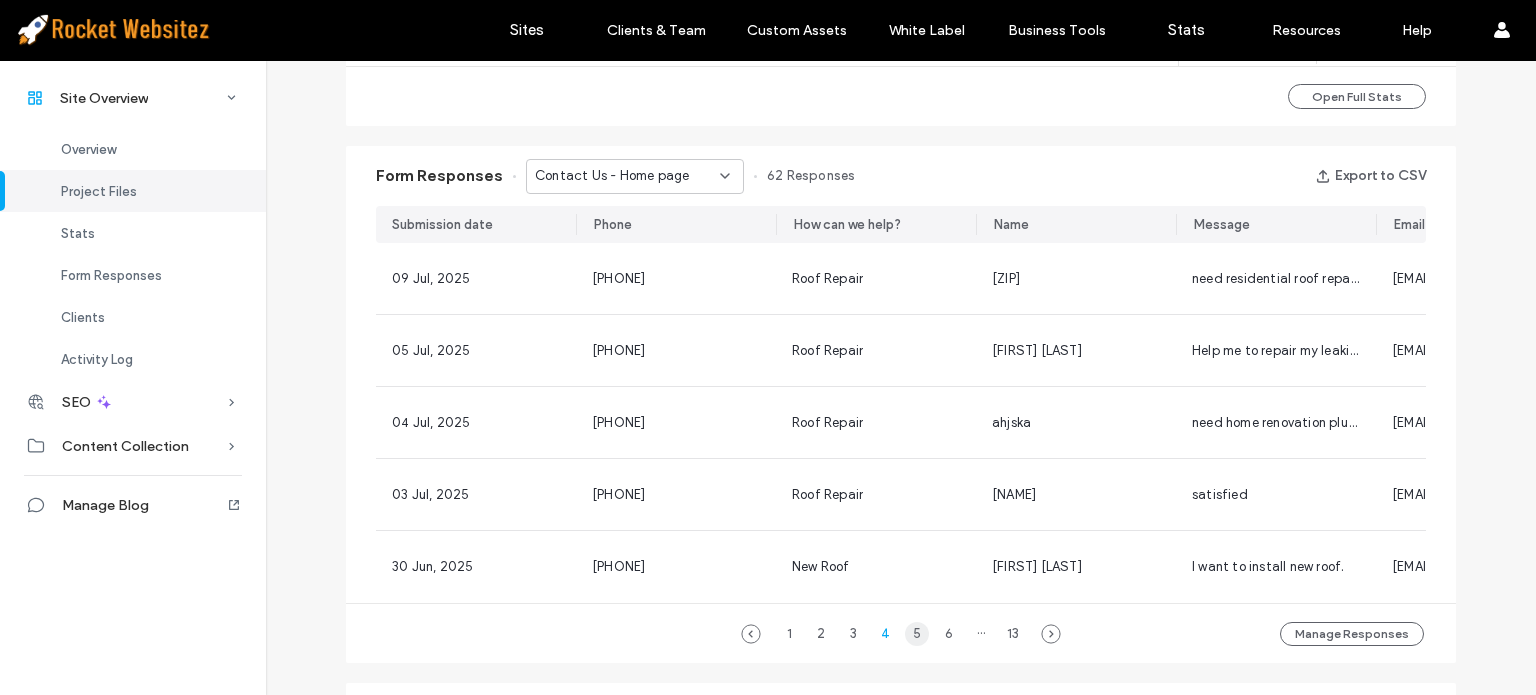 click on "5" at bounding box center [917, 634] 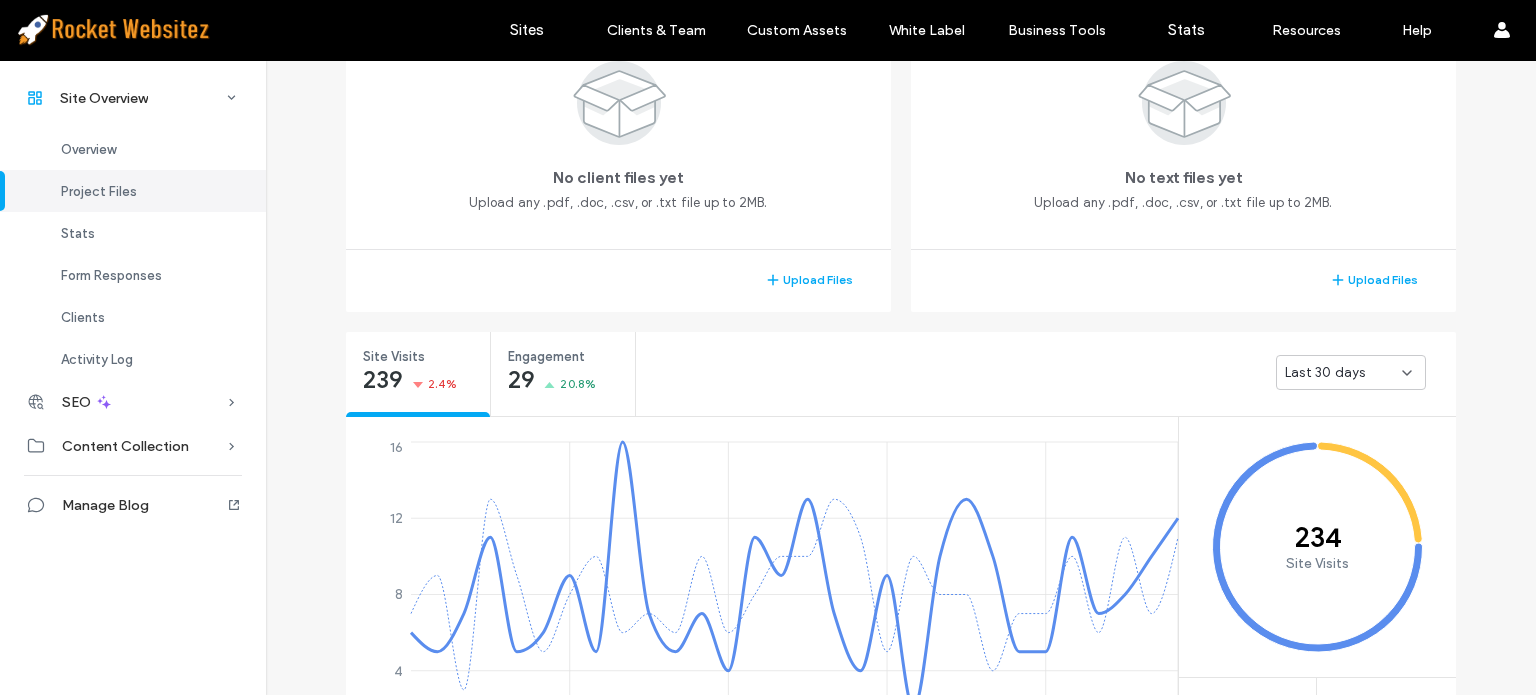 scroll, scrollTop: 100, scrollLeft: 0, axis: vertical 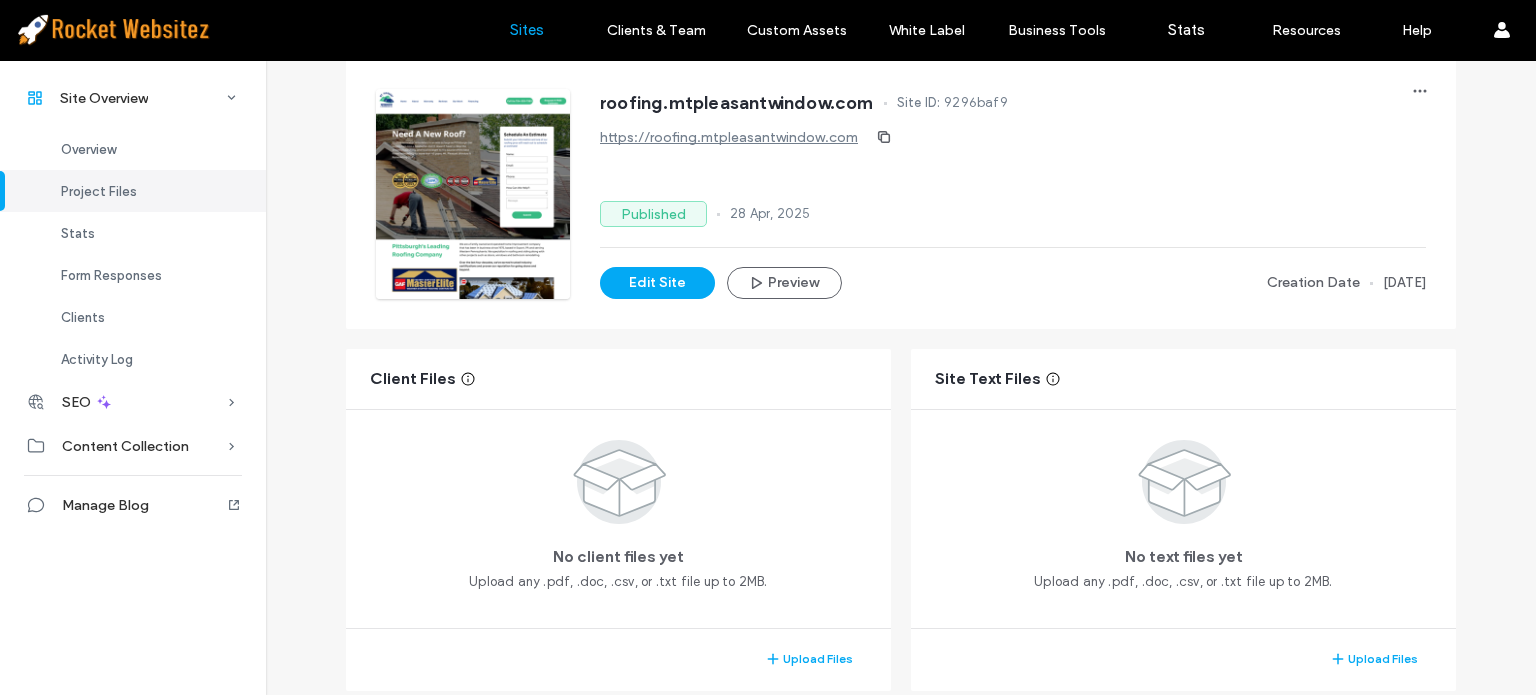 click on "Sites" at bounding box center (527, 30) 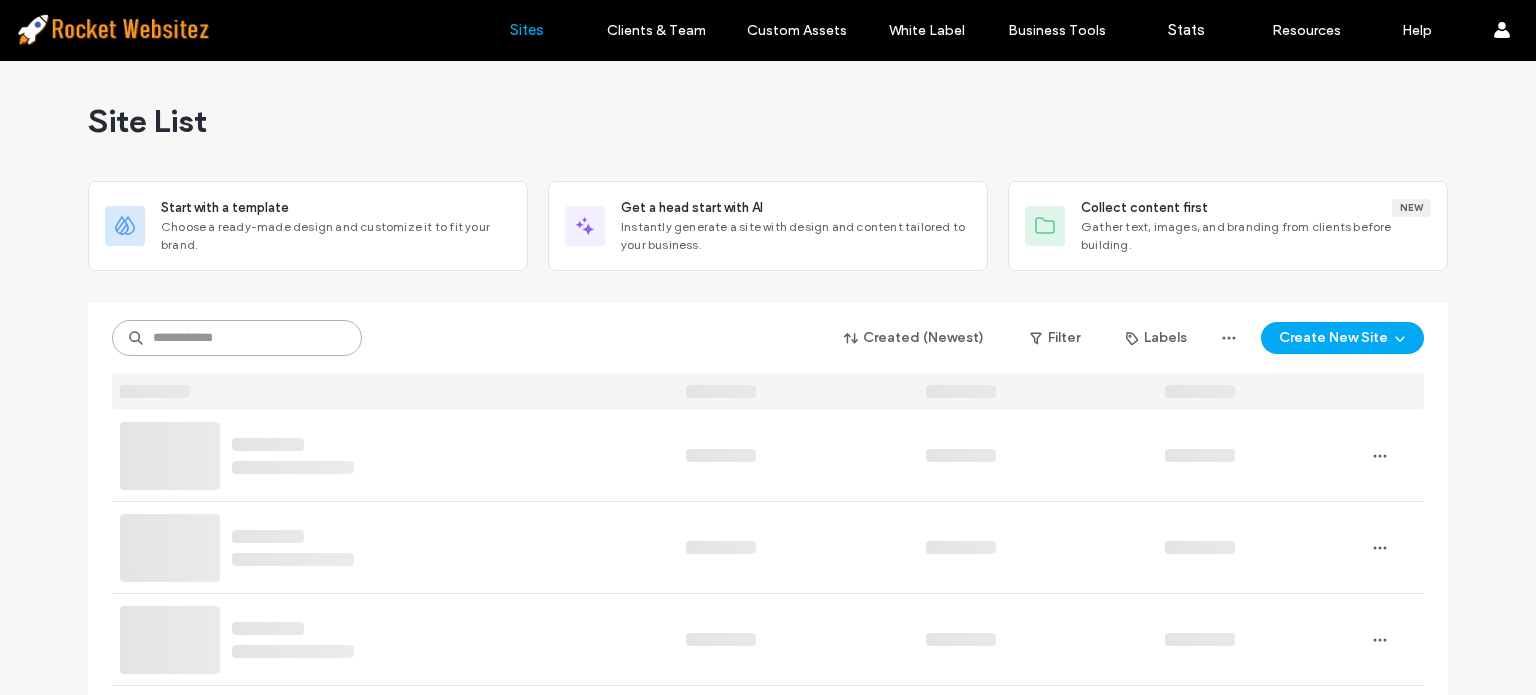 click at bounding box center (237, 338) 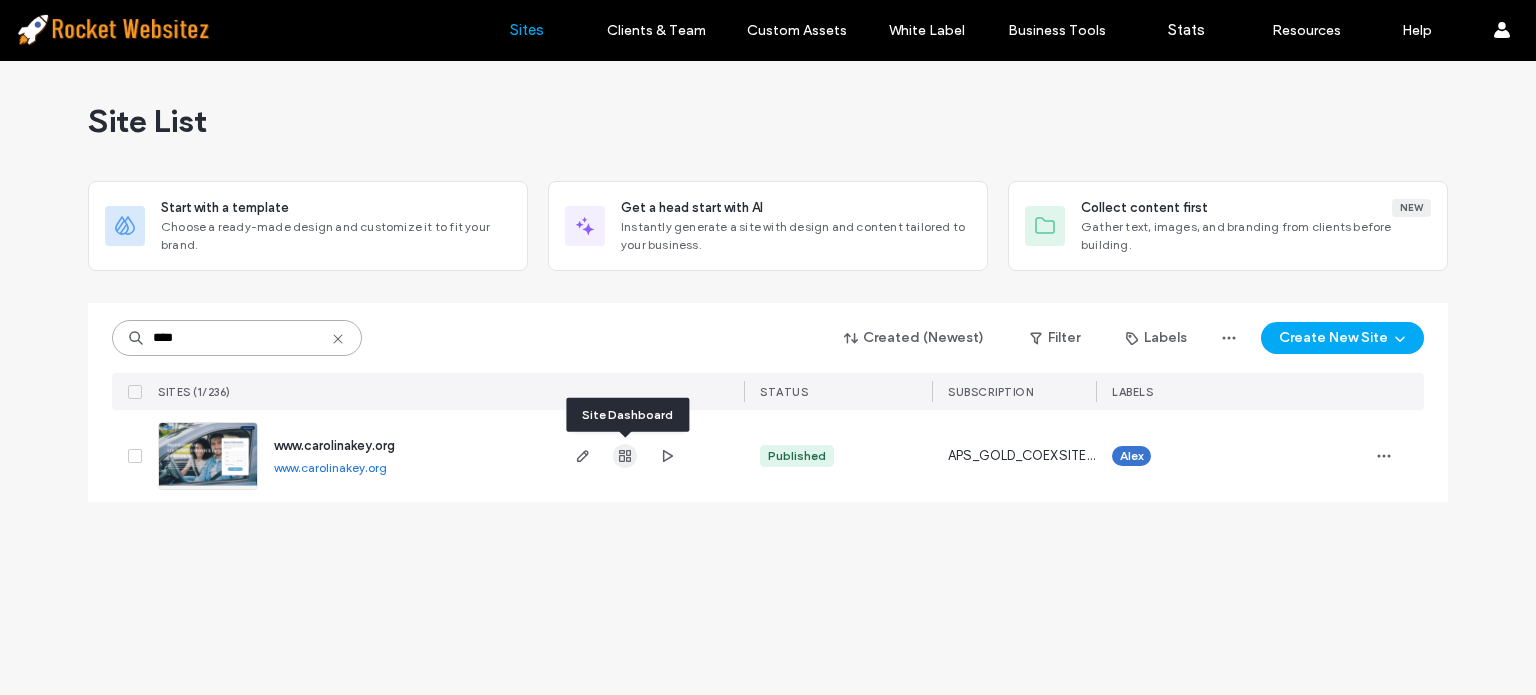type on "****" 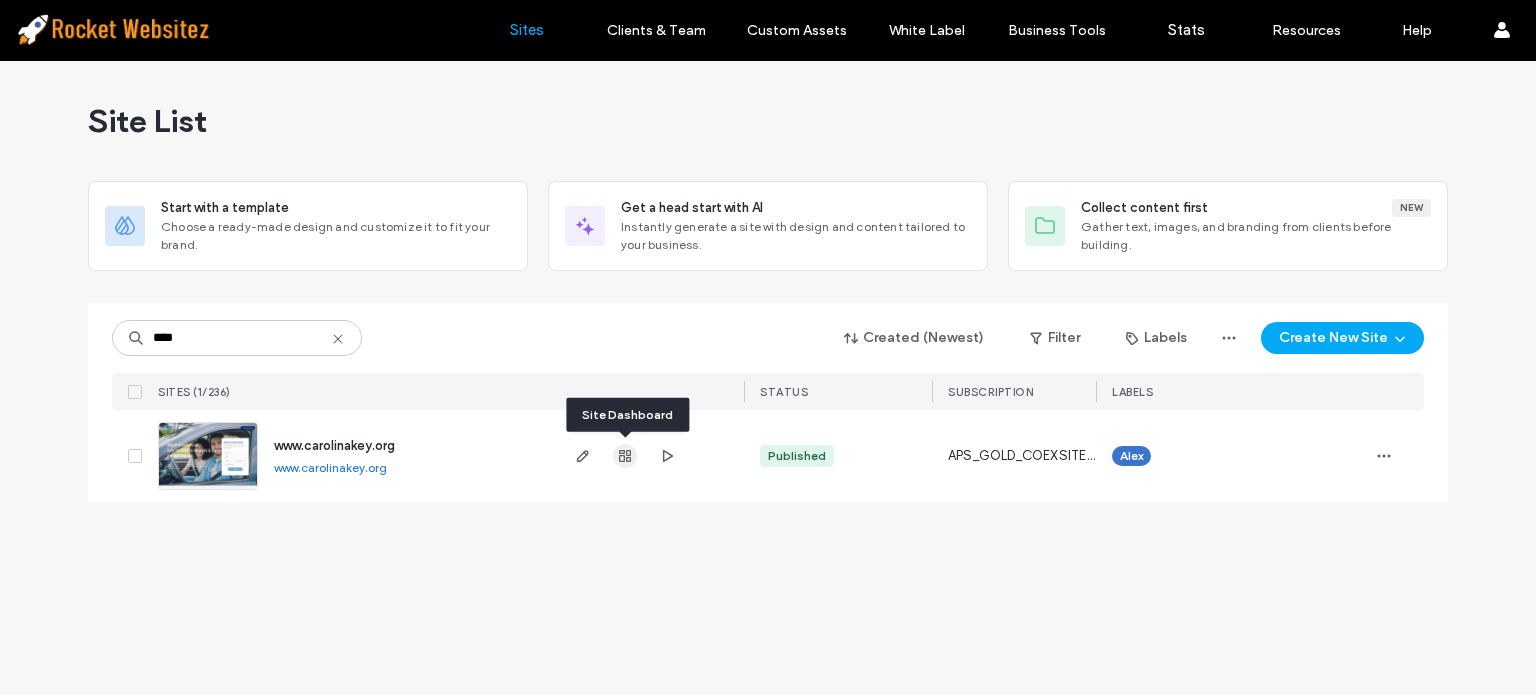 click 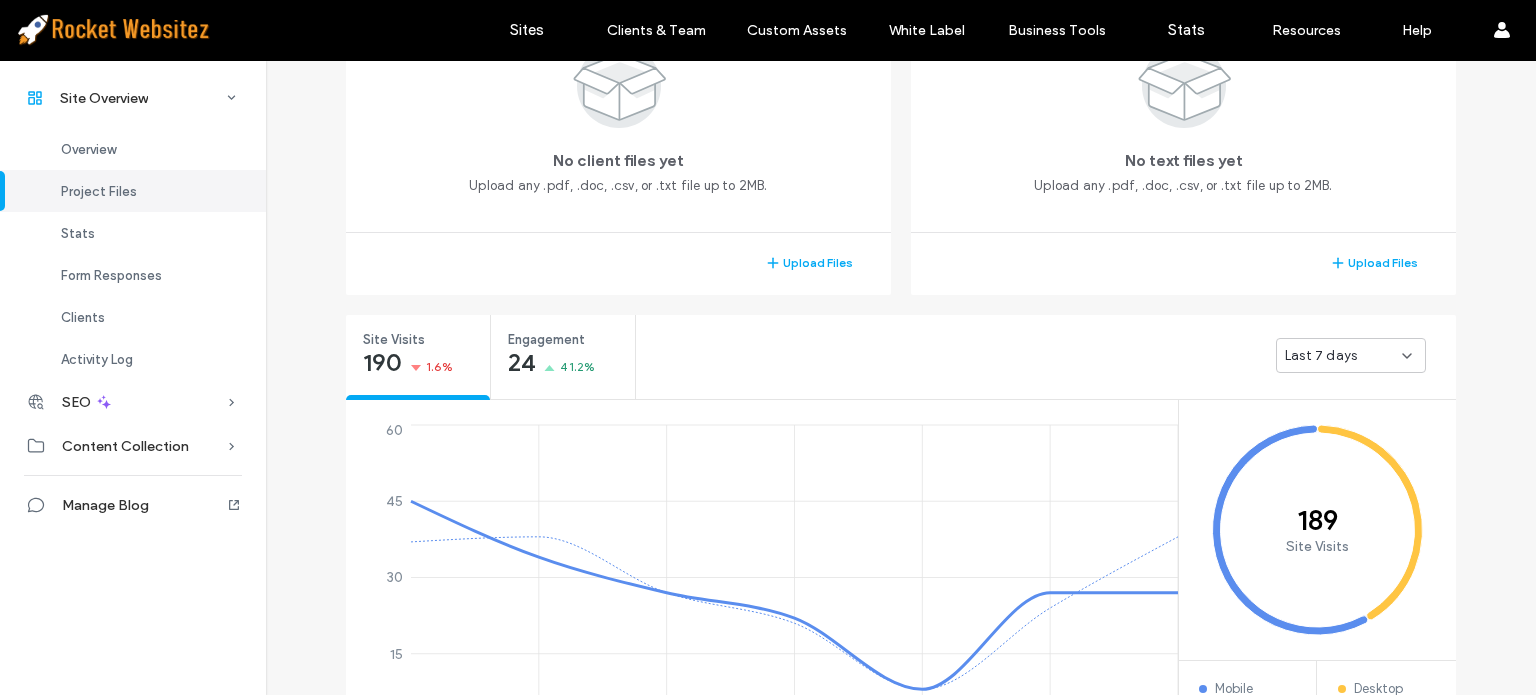 scroll, scrollTop: 600, scrollLeft: 0, axis: vertical 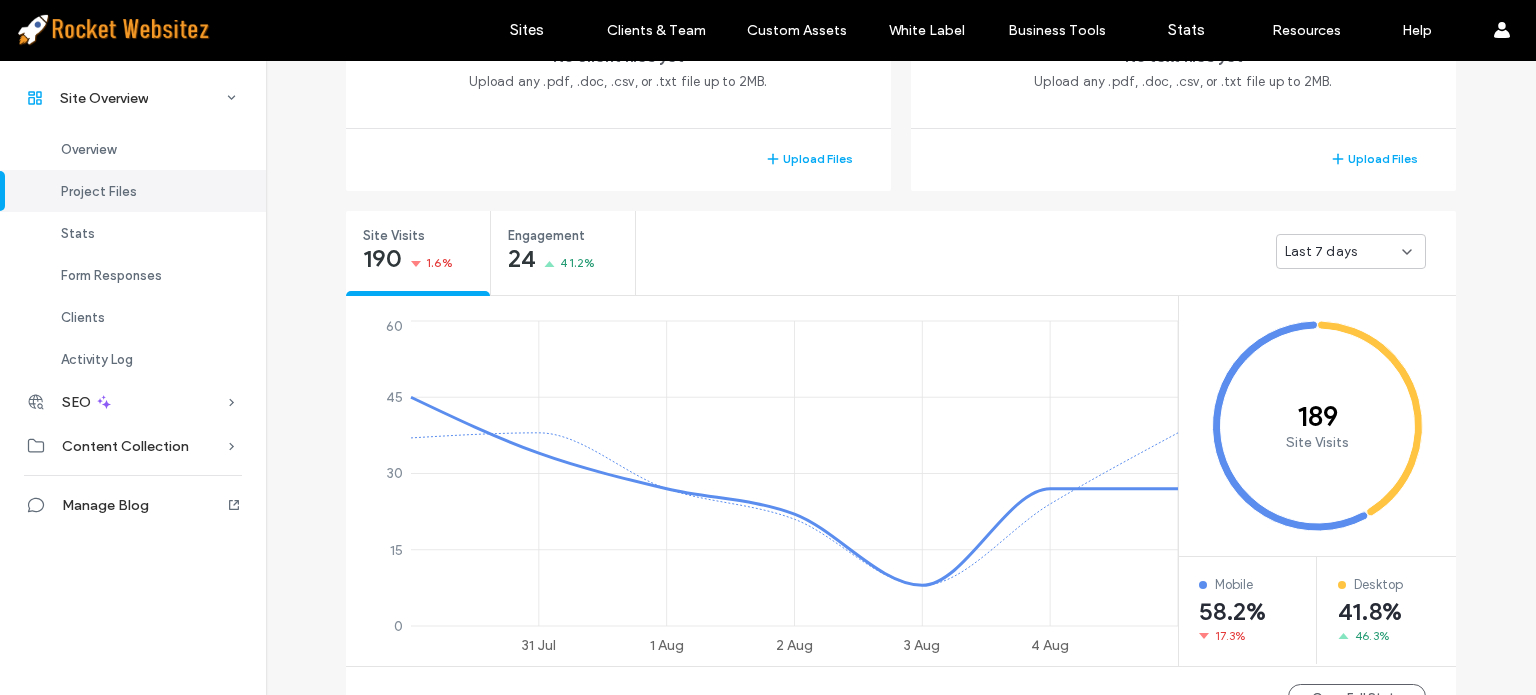 click on "Last 7 days" at bounding box center (1343, 252) 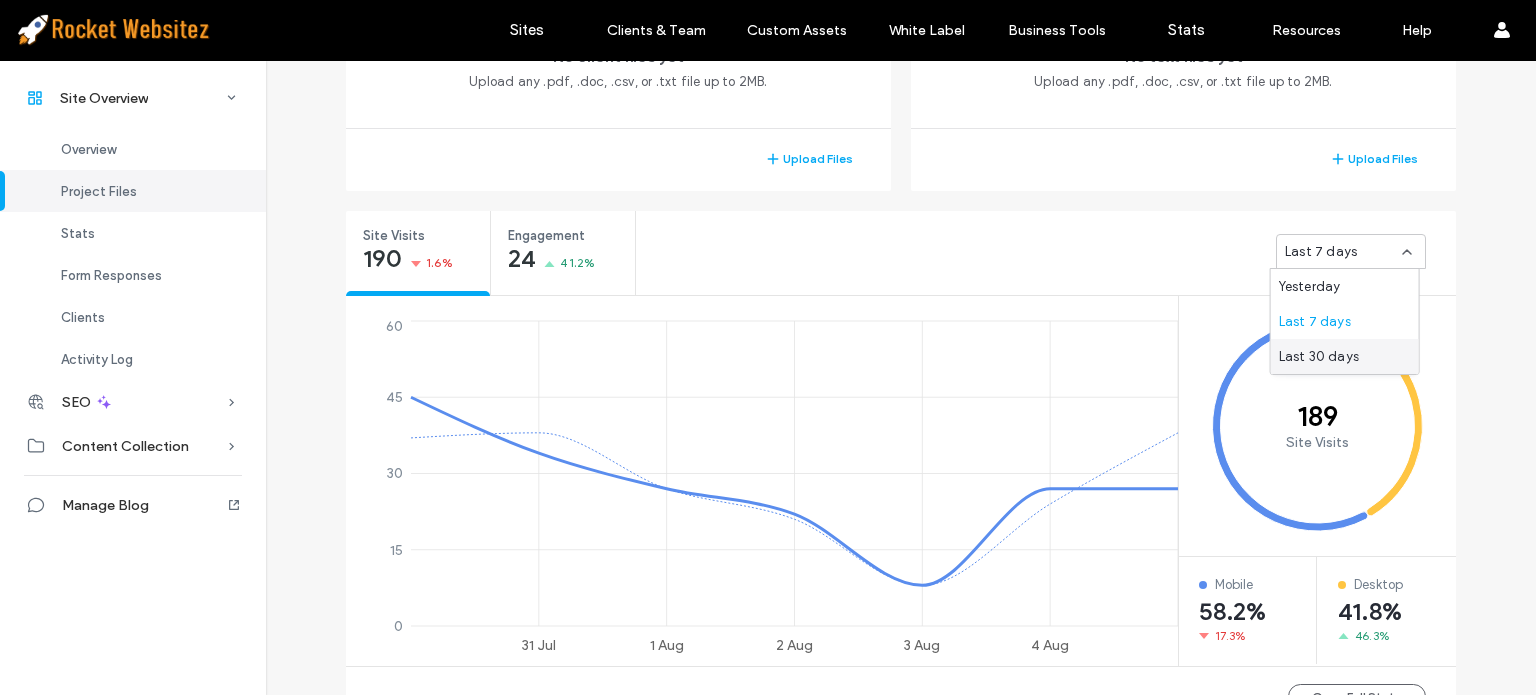 click on "Last 30 days" at bounding box center (1319, 357) 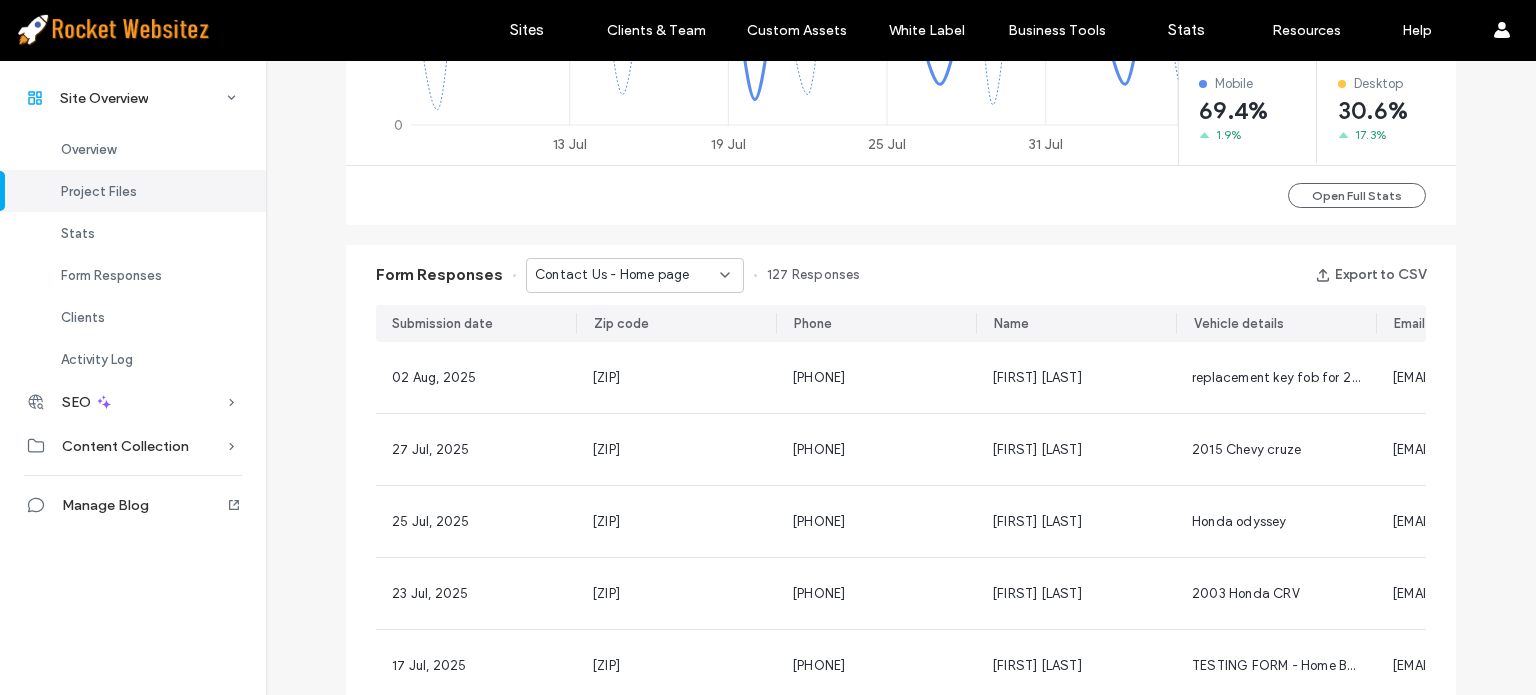 scroll, scrollTop: 1200, scrollLeft: 0, axis: vertical 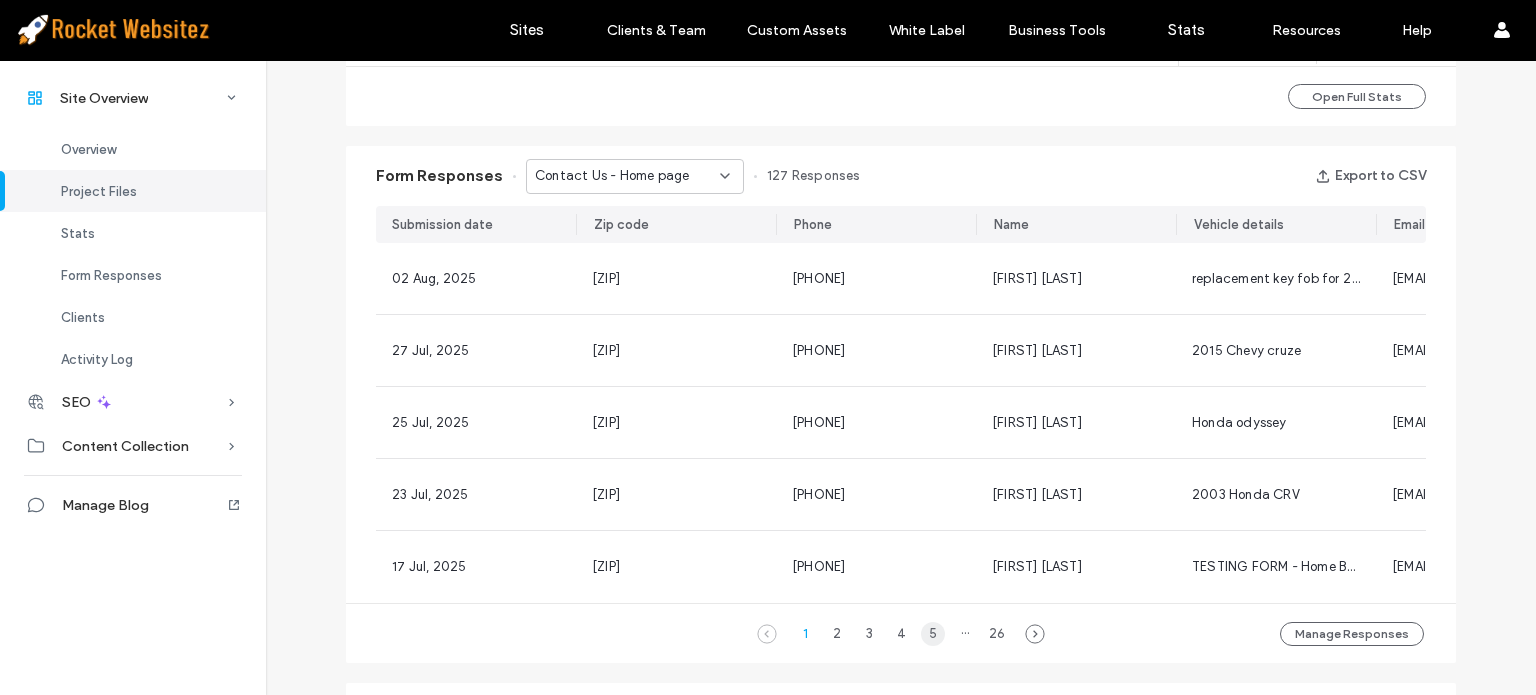 click on "5" at bounding box center (933, 634) 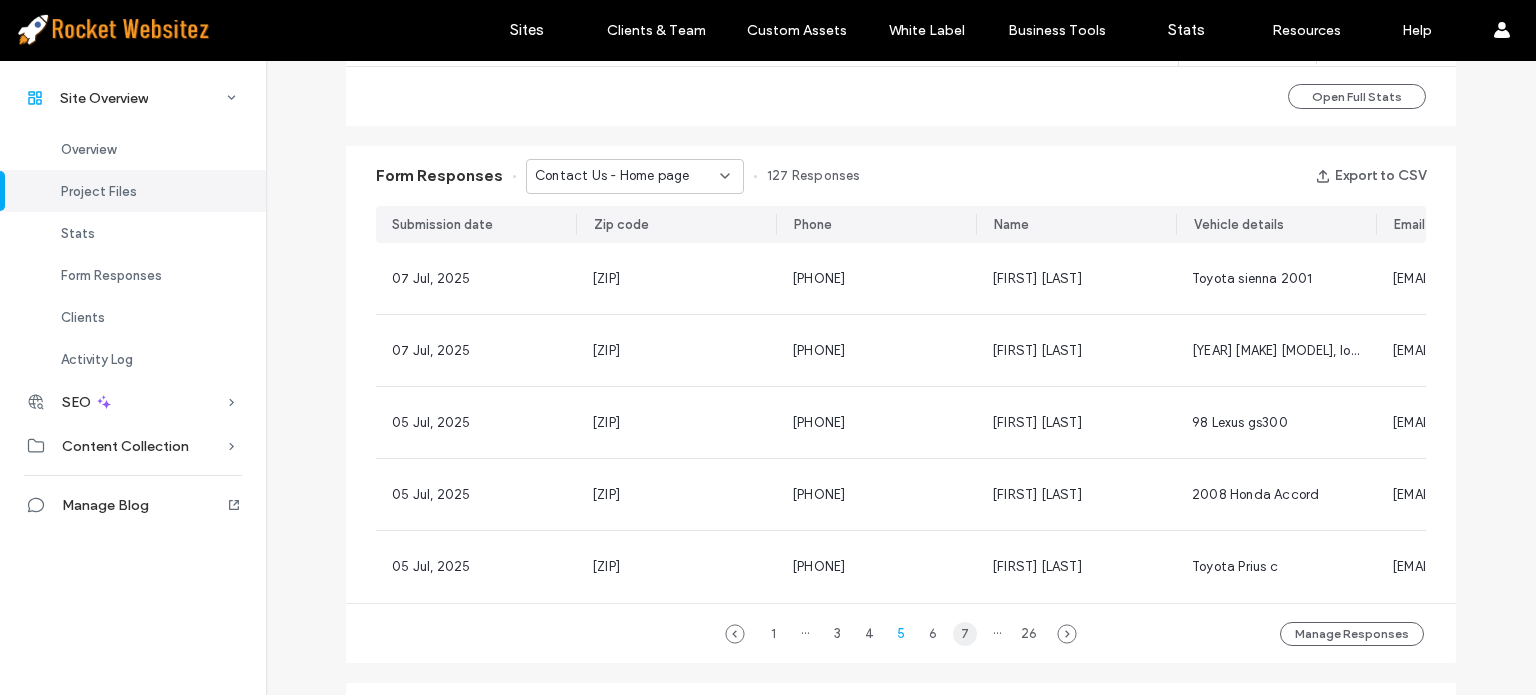 click on "7" at bounding box center (965, 634) 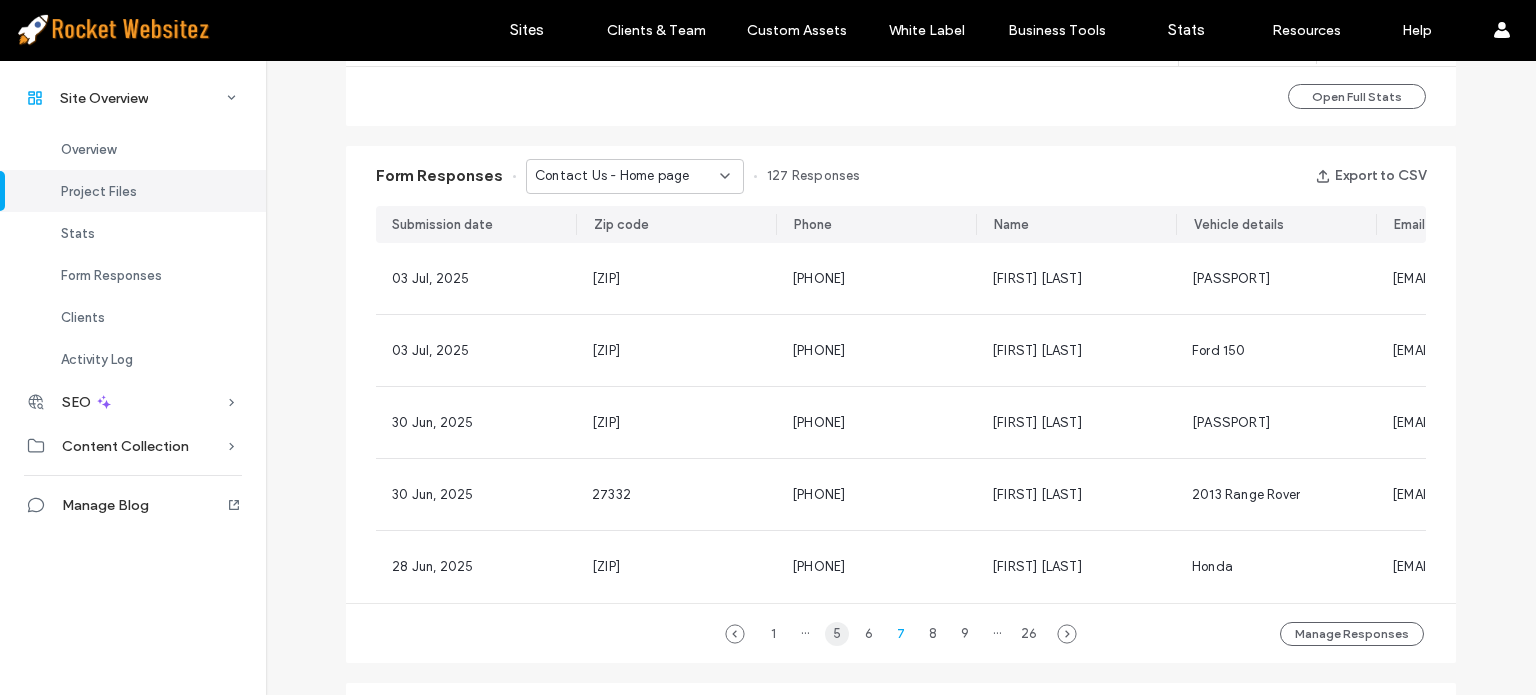 click on "5" at bounding box center (837, 634) 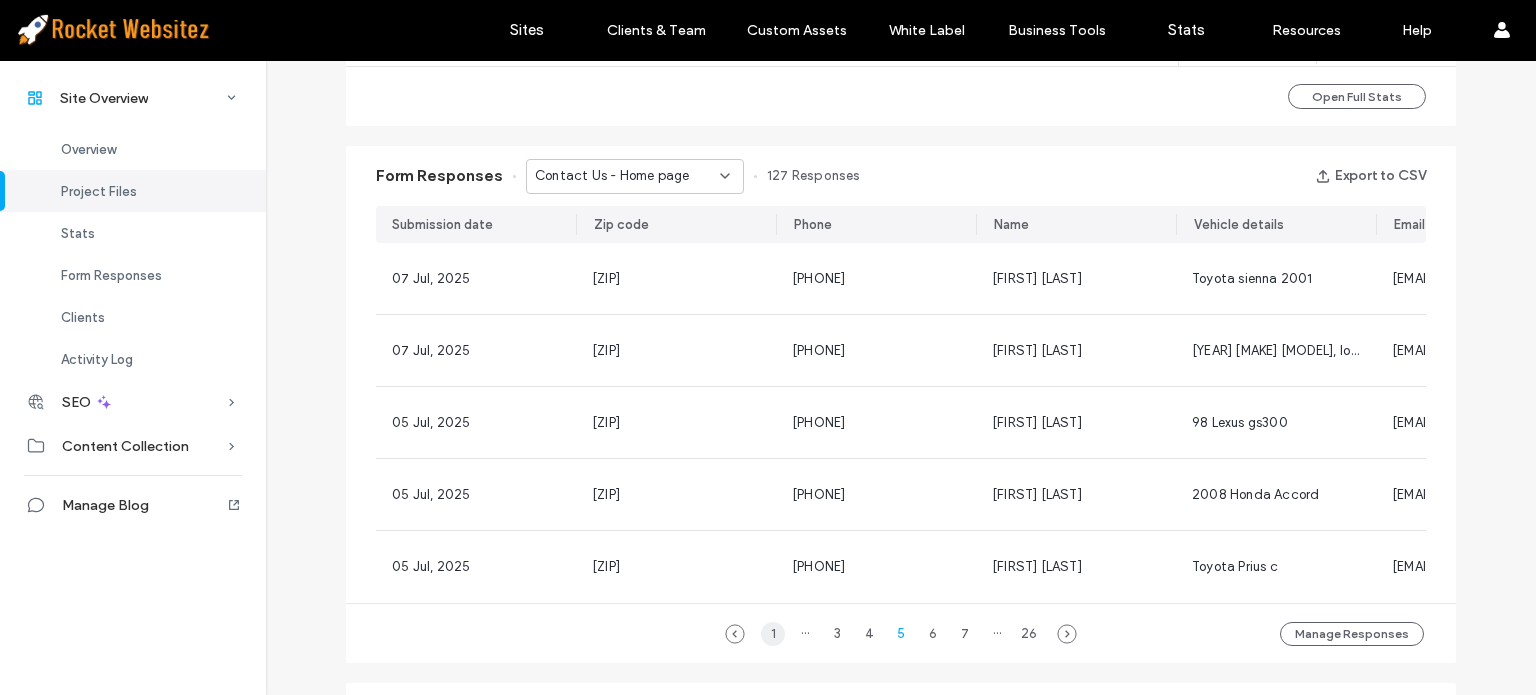 click on "1" at bounding box center [773, 634] 